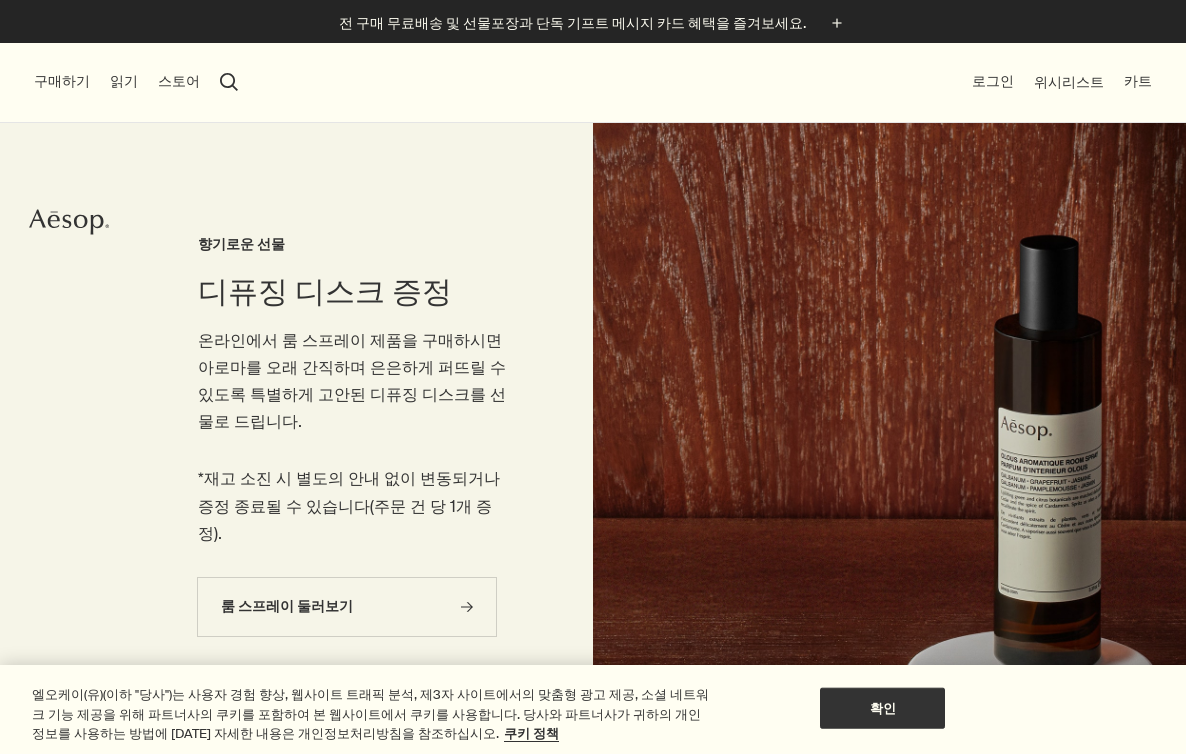 scroll, scrollTop: 0, scrollLeft: 0, axis: both 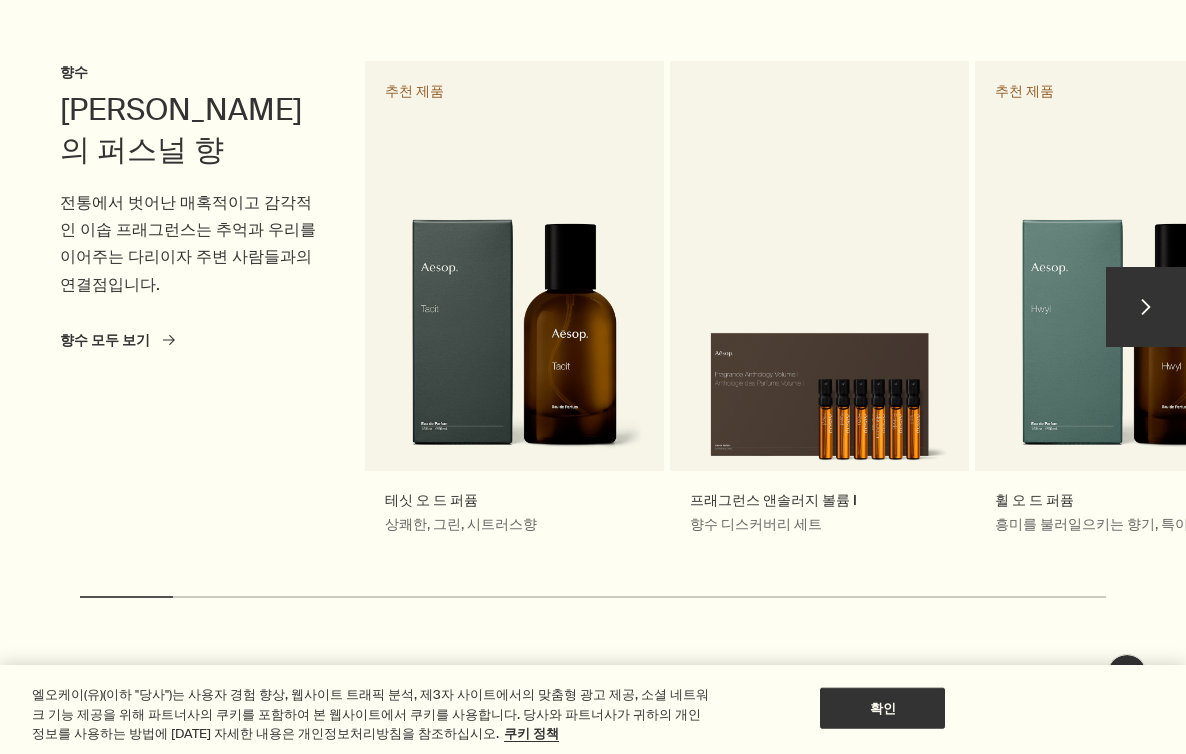 click on "chevron" at bounding box center [1146, 307] 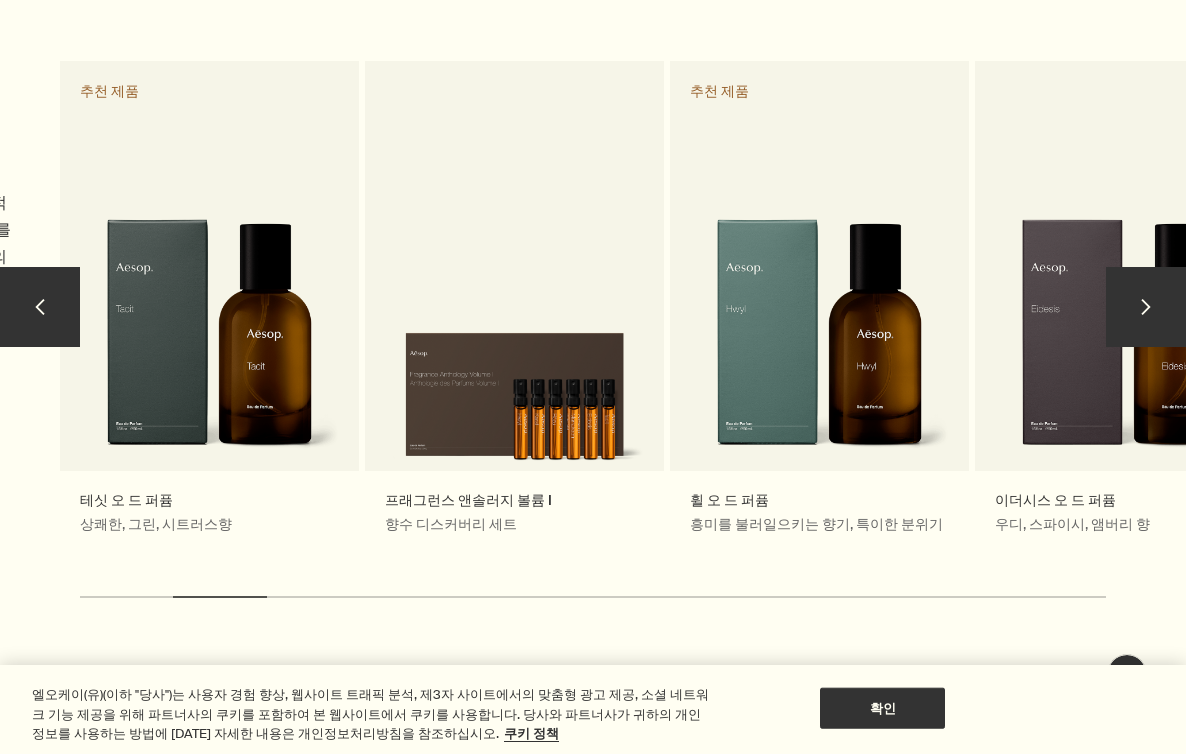 click on "chevron" at bounding box center (1146, 307) 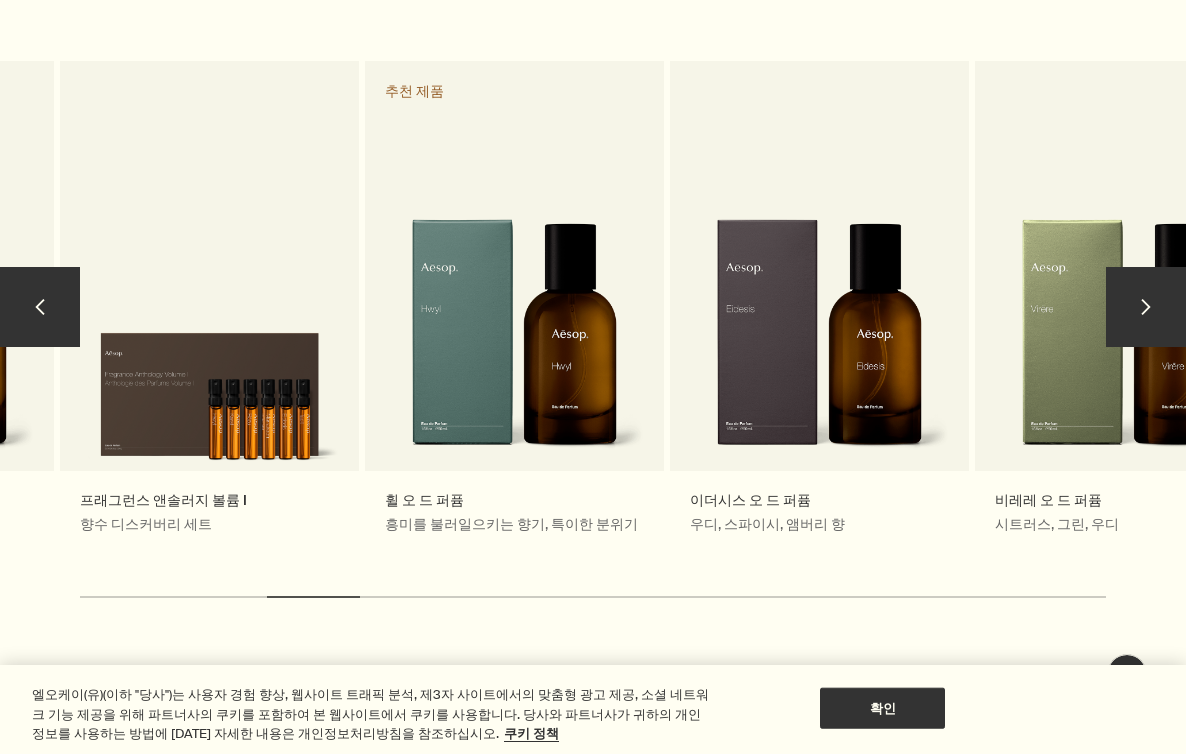 click on "chevron" at bounding box center (1146, 307) 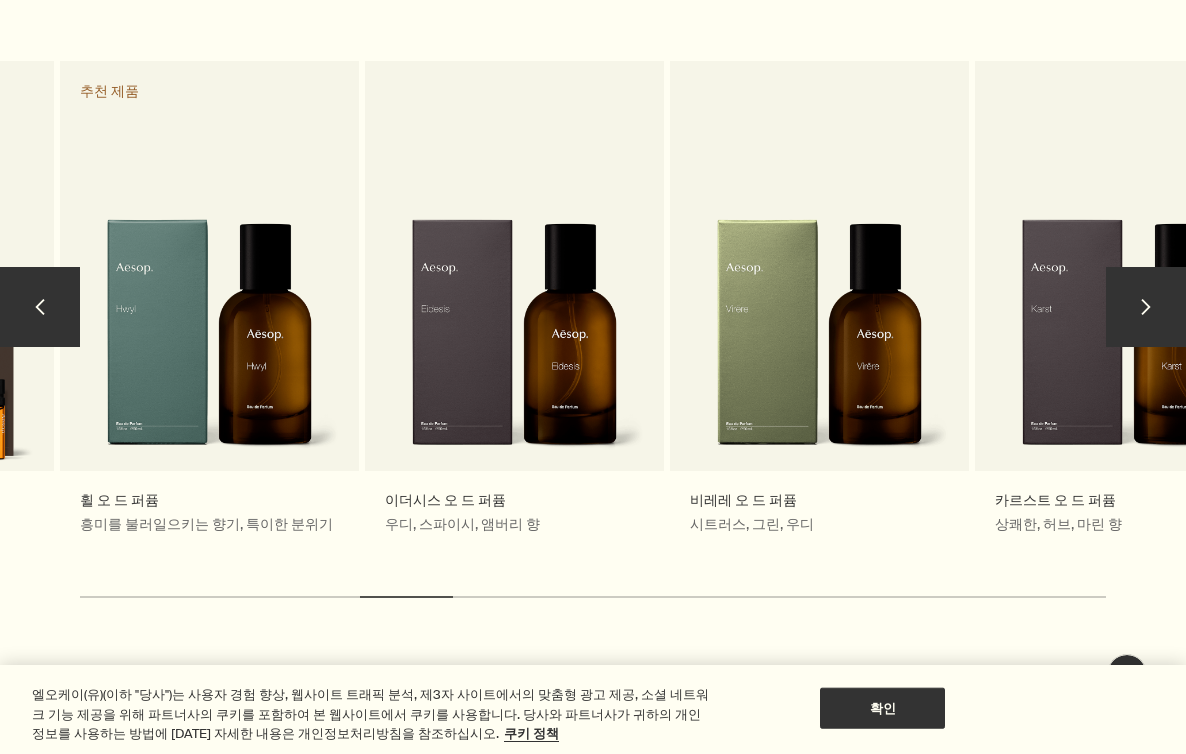 click on "chevron" at bounding box center (1146, 307) 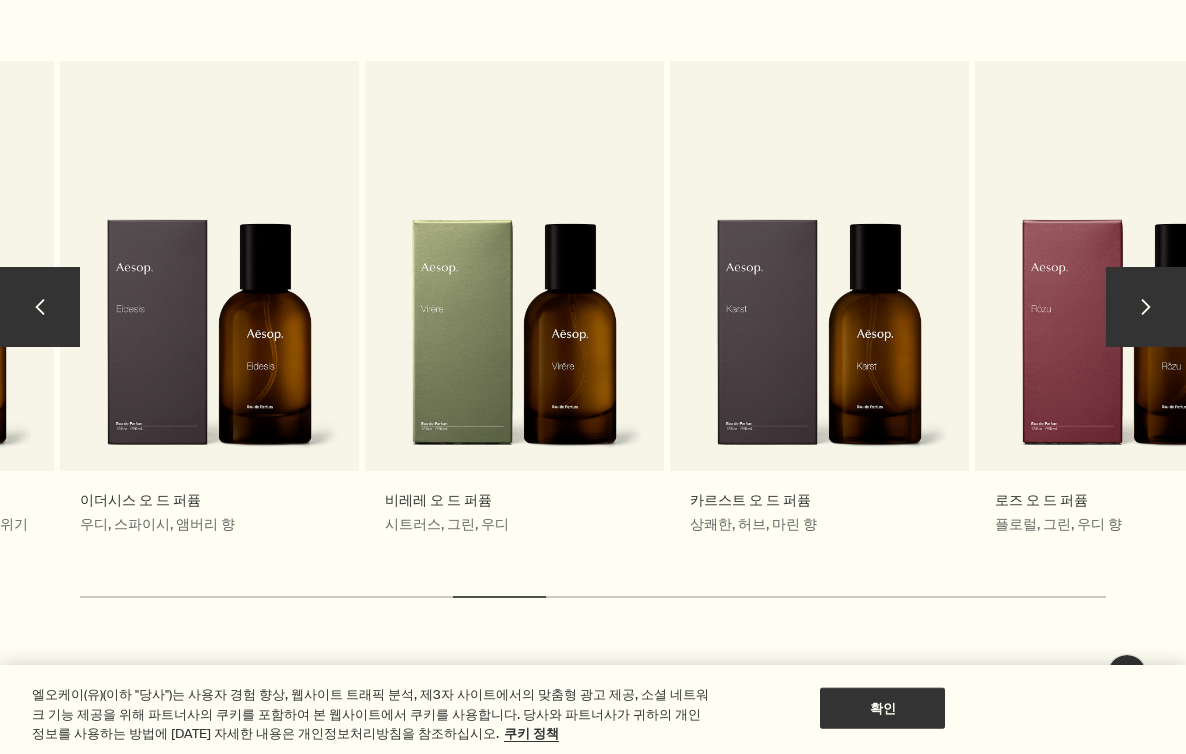 click on "chevron" at bounding box center [1146, 307] 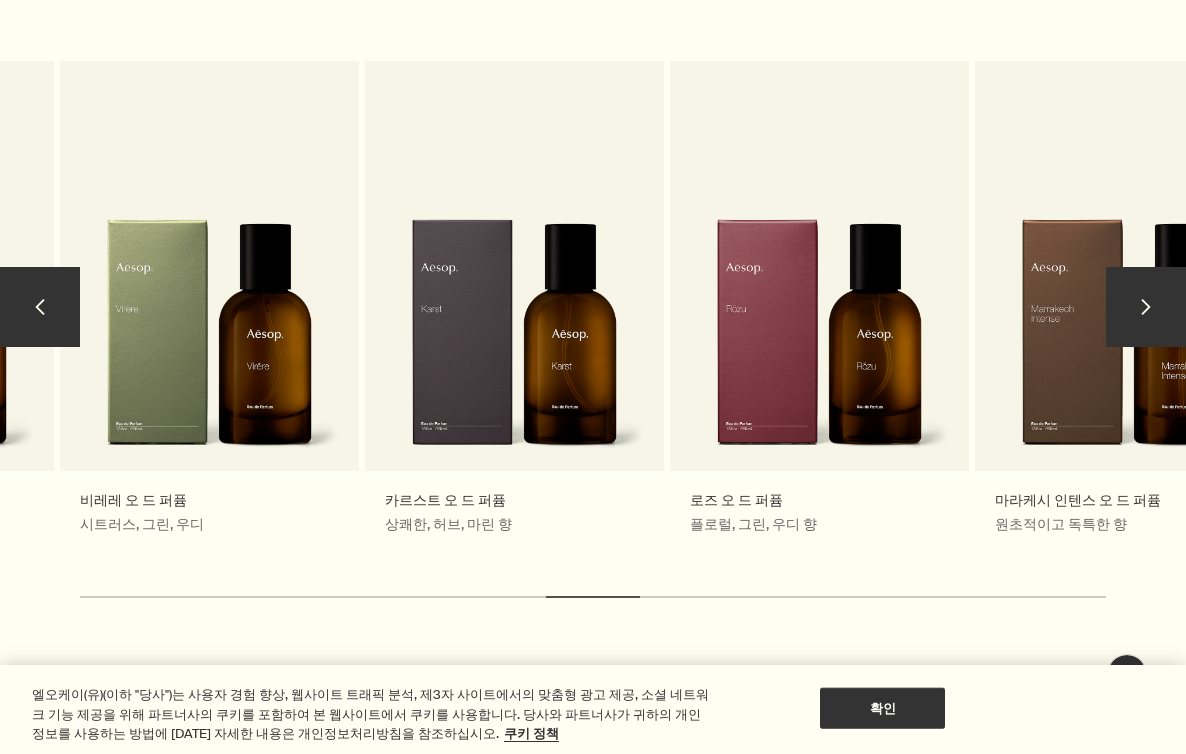 click on "chevron" at bounding box center [1146, 307] 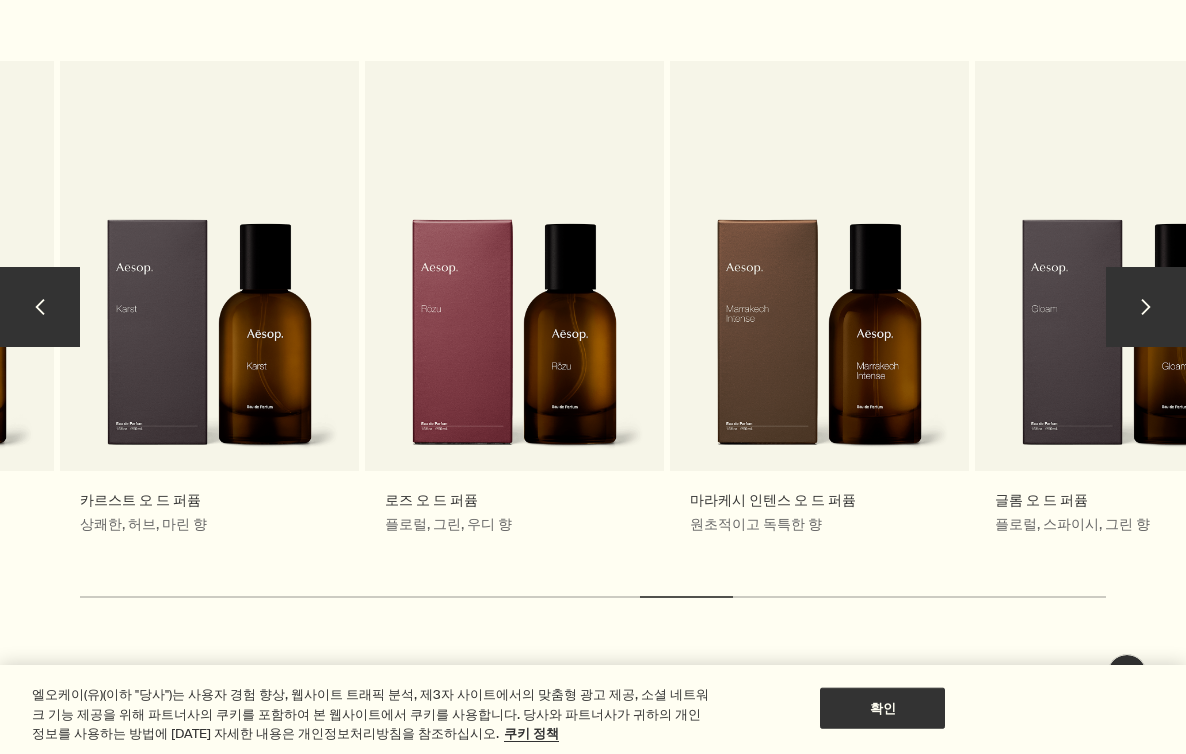 click on "chevron" at bounding box center (1146, 307) 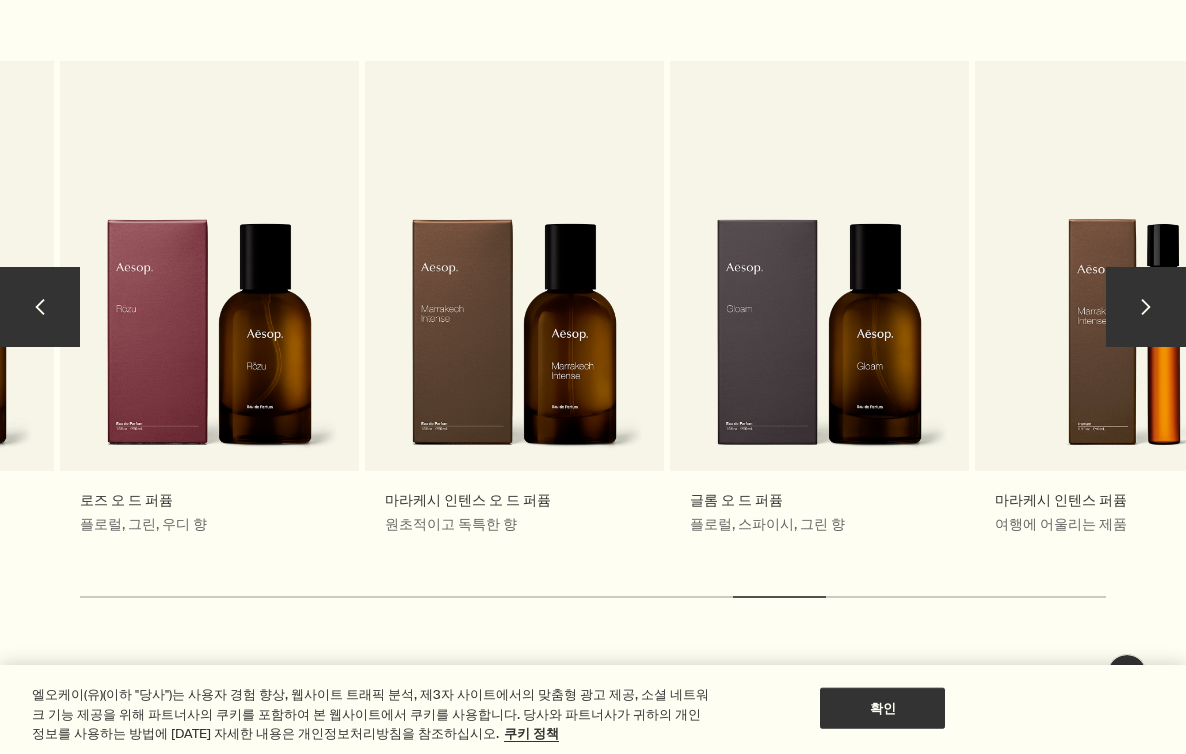 click on "chevron" at bounding box center (1146, 307) 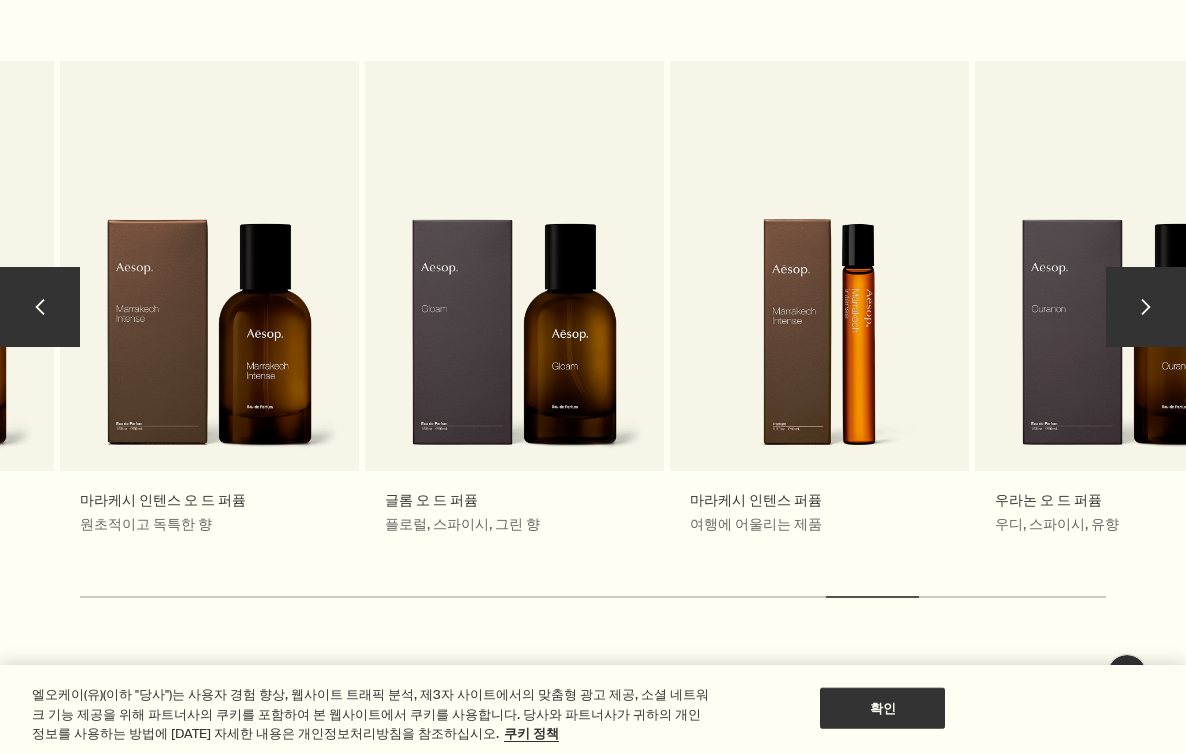 click on "chevron" at bounding box center [1146, 307] 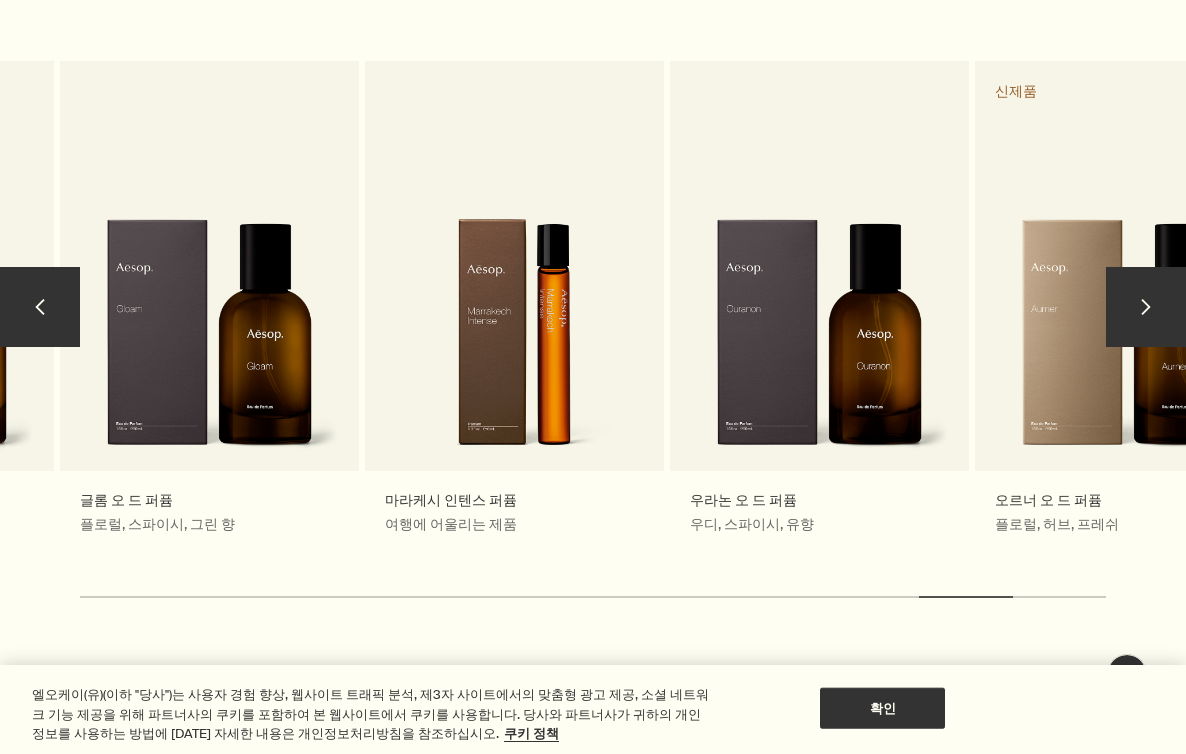 click on "chevron" at bounding box center (1146, 307) 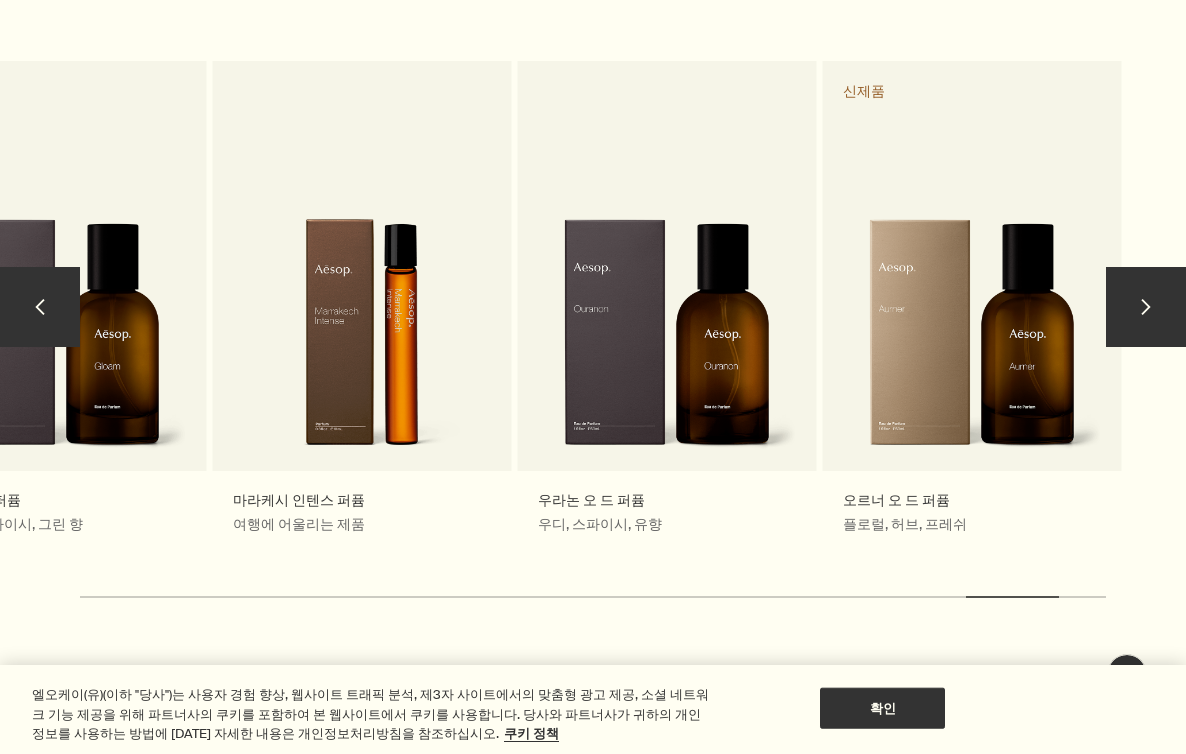 click on "chevron" at bounding box center [1146, 307] 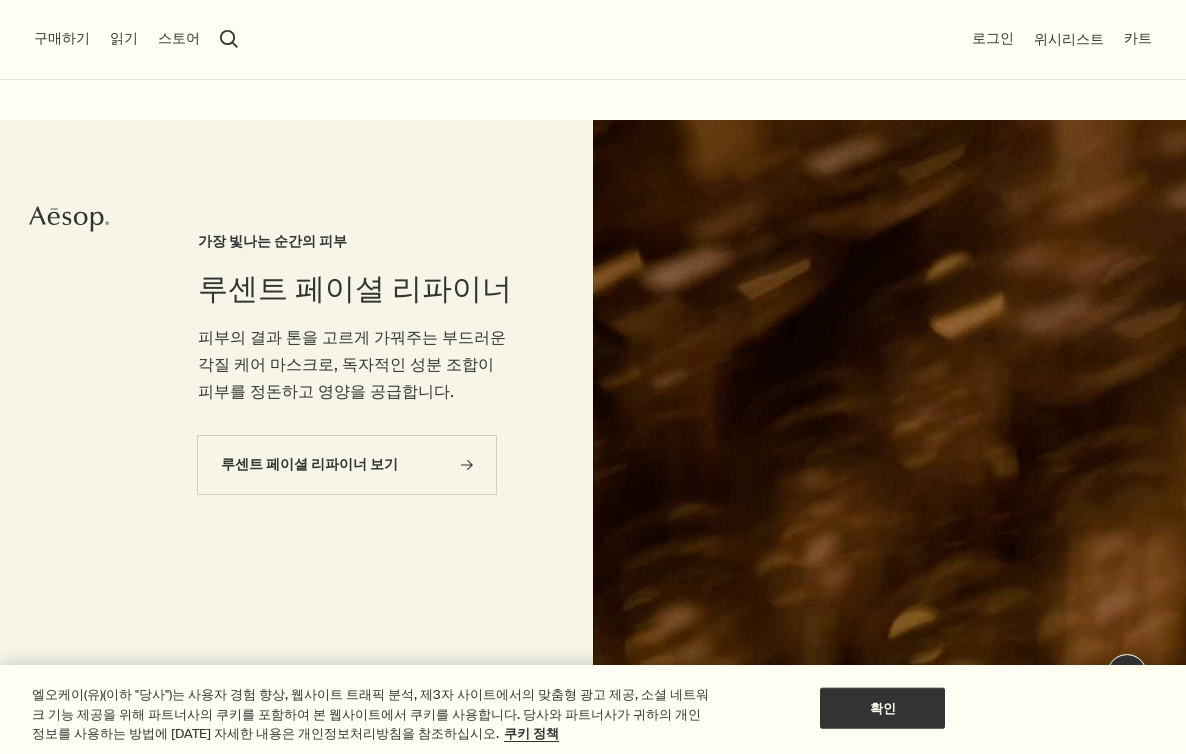 scroll, scrollTop: 0, scrollLeft: 0, axis: both 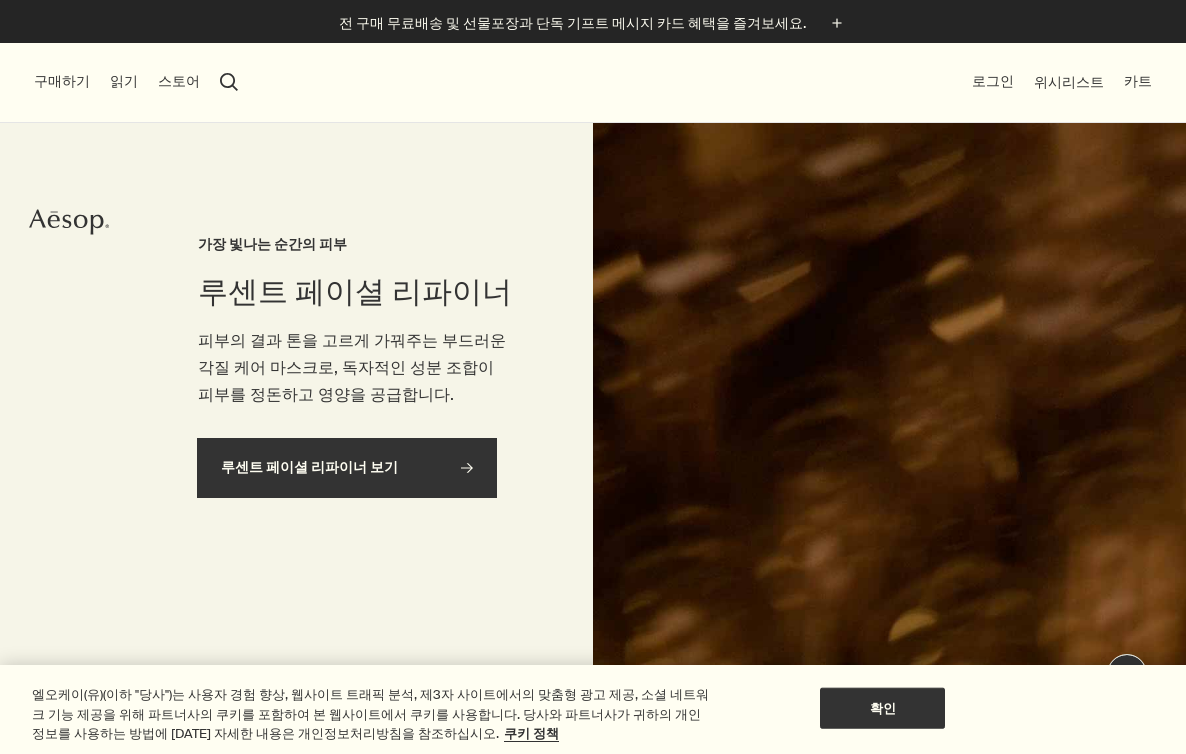 click on "루센트 페이셜 리파이너 보기   rightArrow" at bounding box center (347, 468) 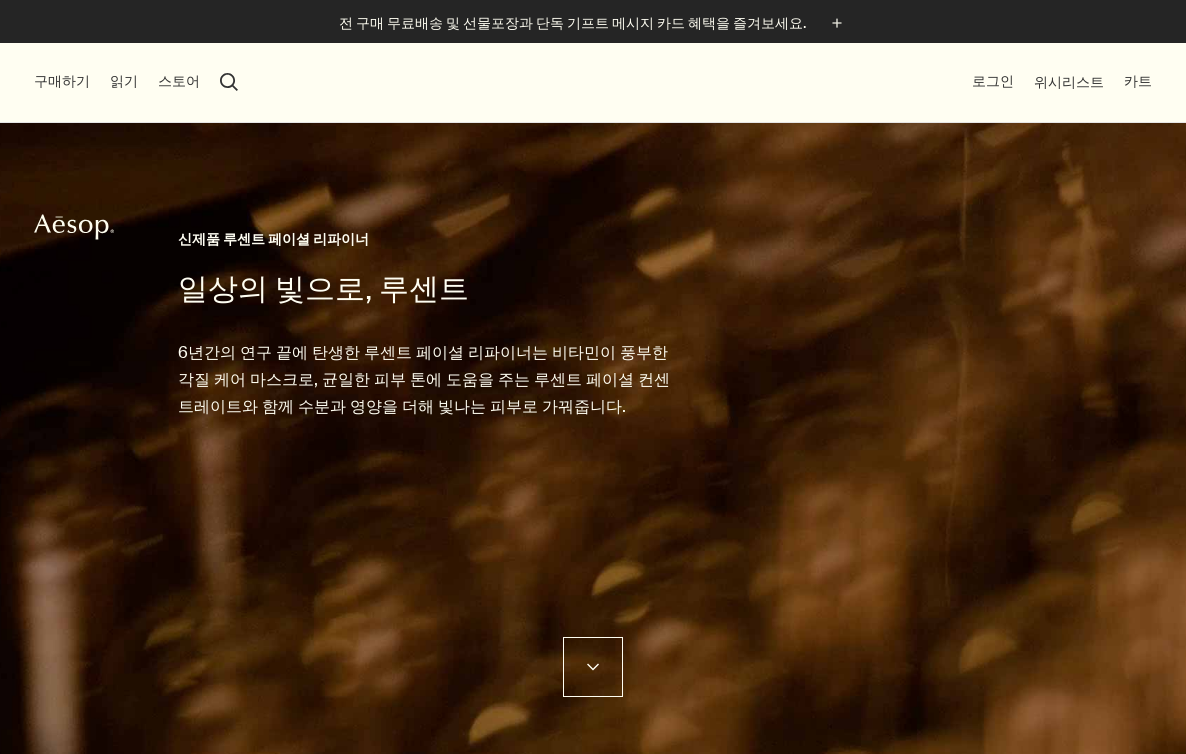 scroll, scrollTop: 0, scrollLeft: 0, axis: both 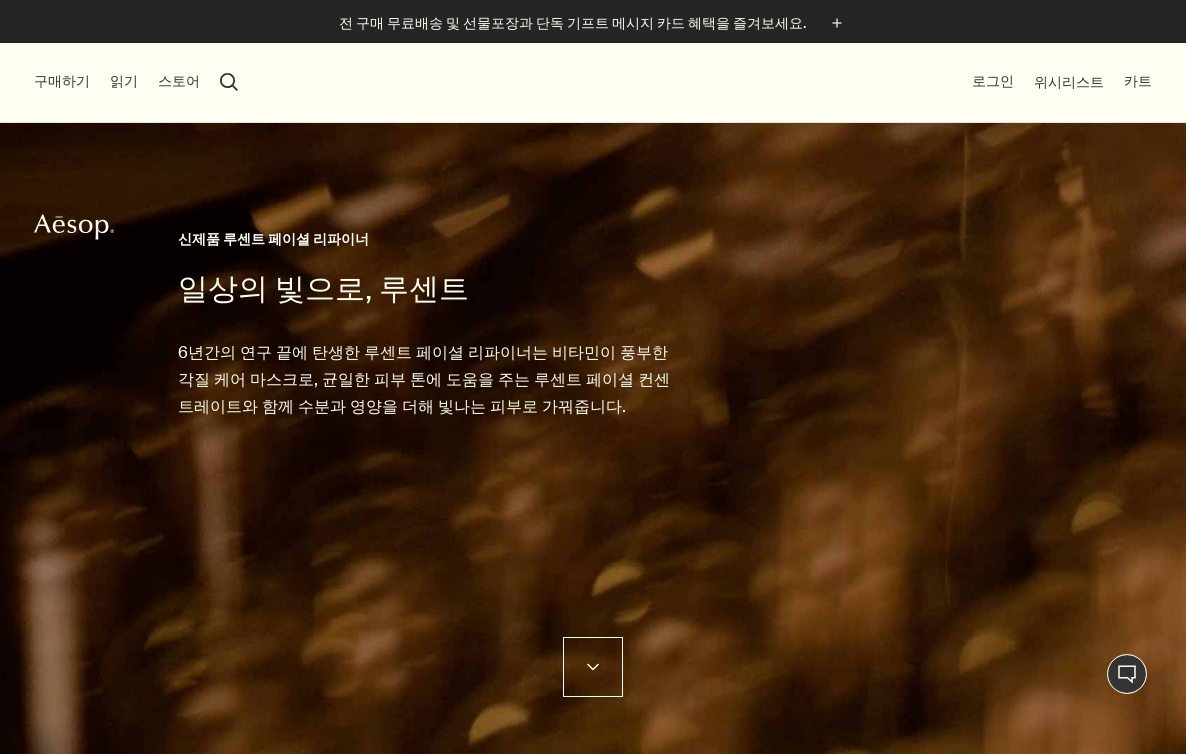click on "Aesop" 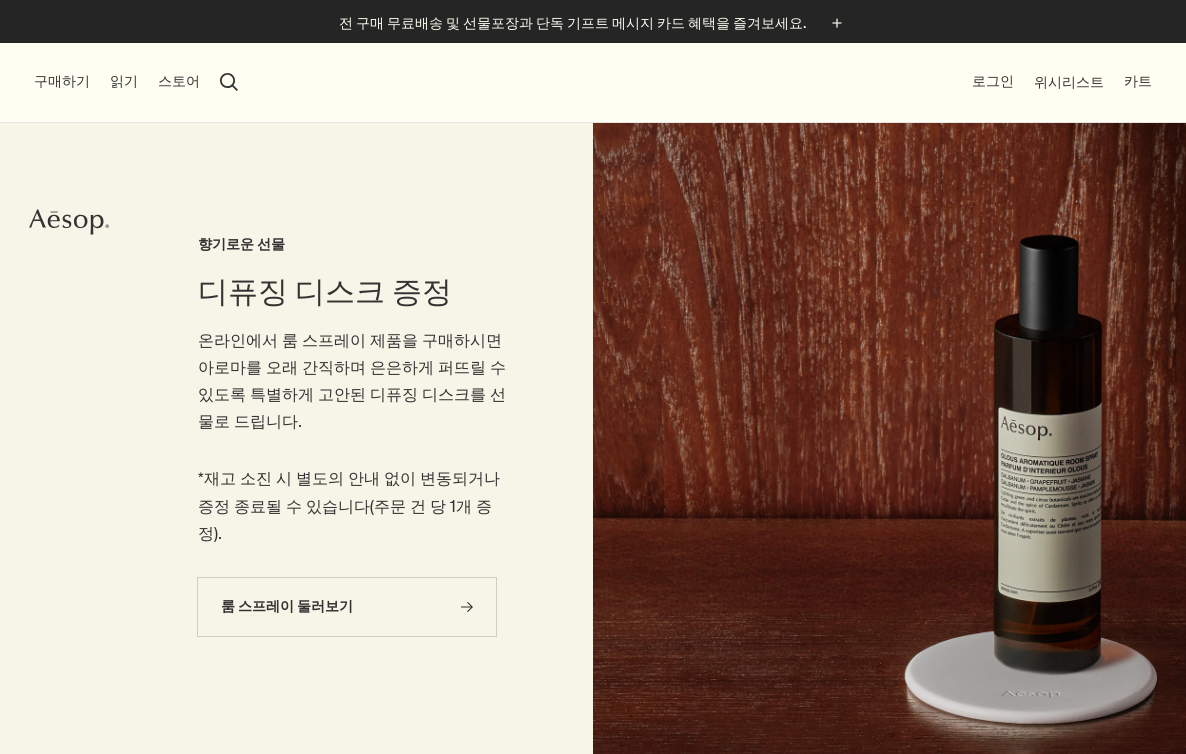 scroll, scrollTop: 0, scrollLeft: 0, axis: both 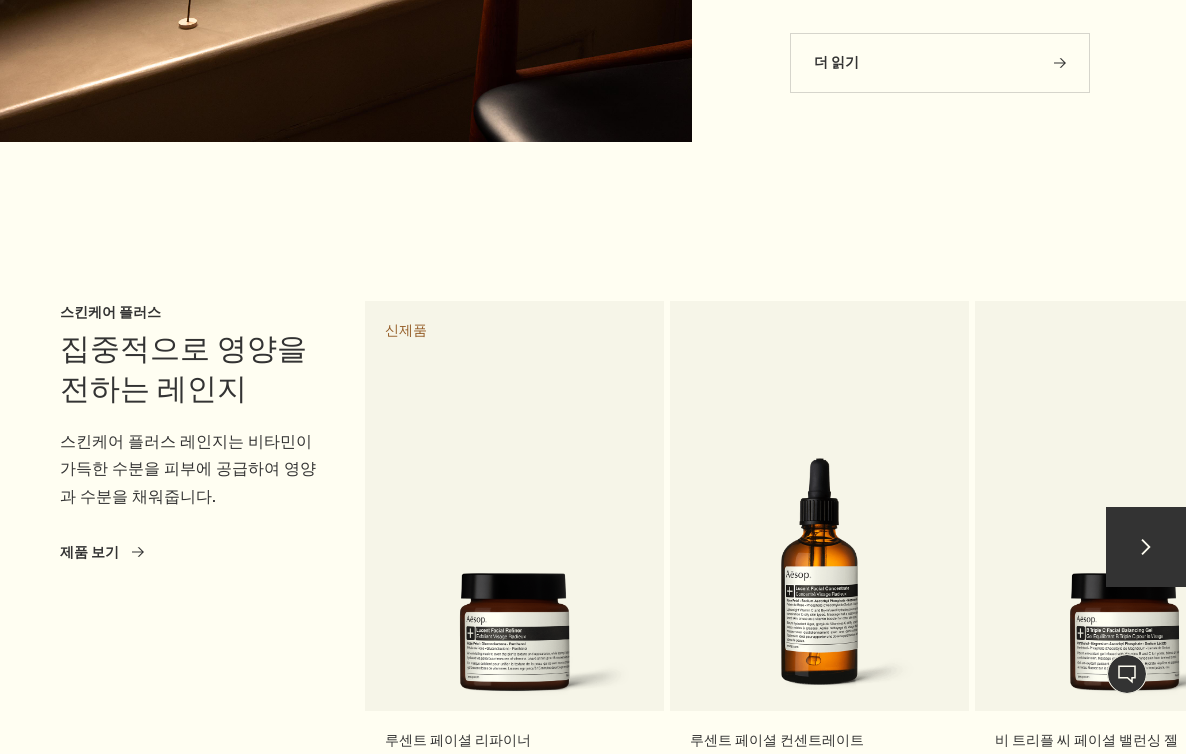 click on "제품 보기   rightArrow" at bounding box center [102, 552] 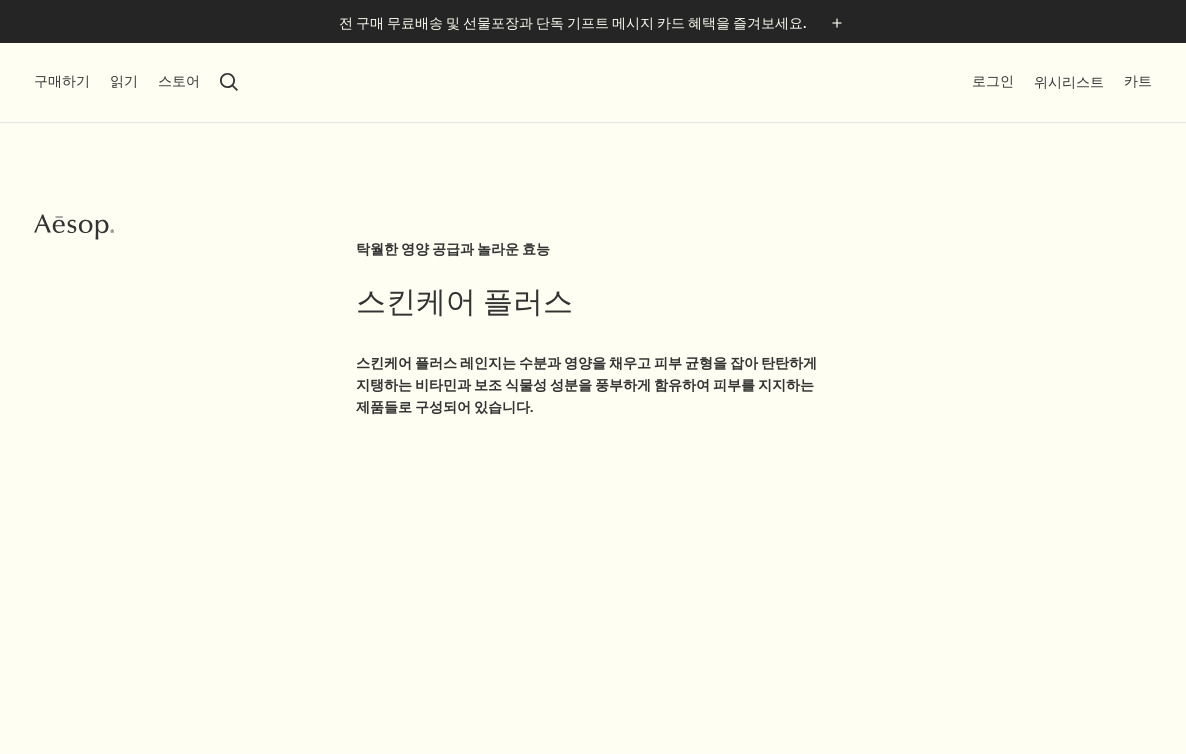 scroll, scrollTop: 0, scrollLeft: 0, axis: both 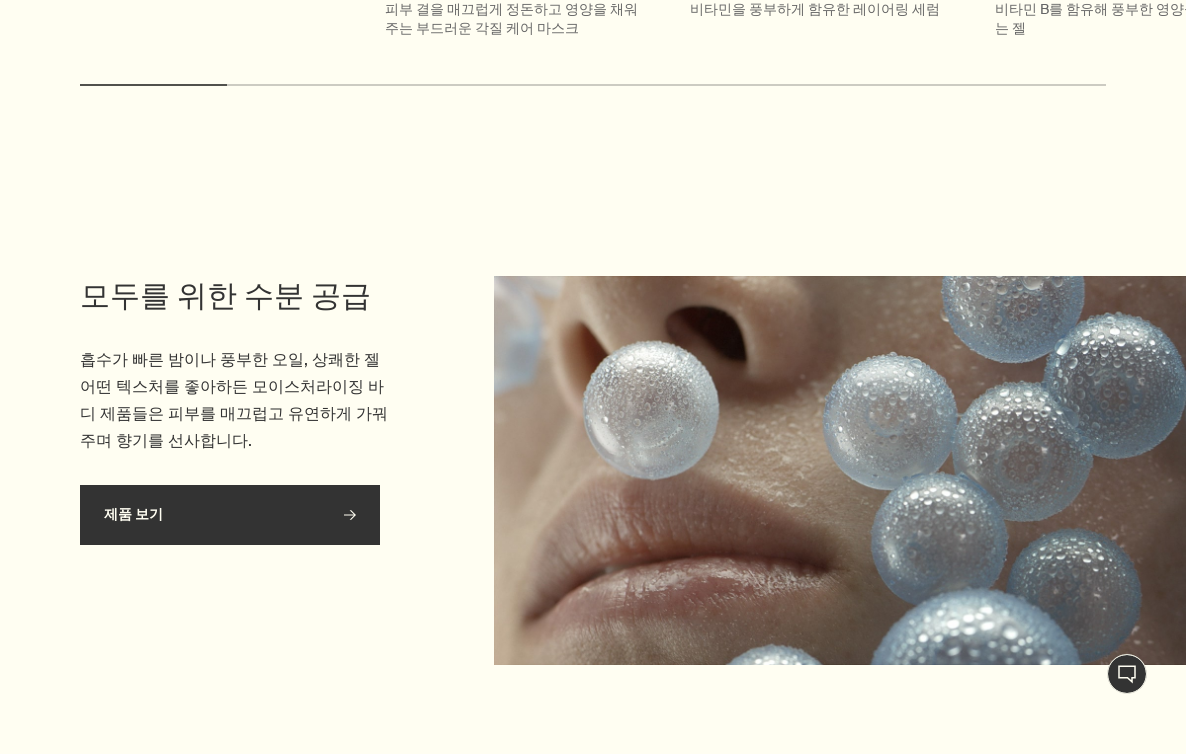 click on "제품 보기    rightArrow" at bounding box center (230, 515) 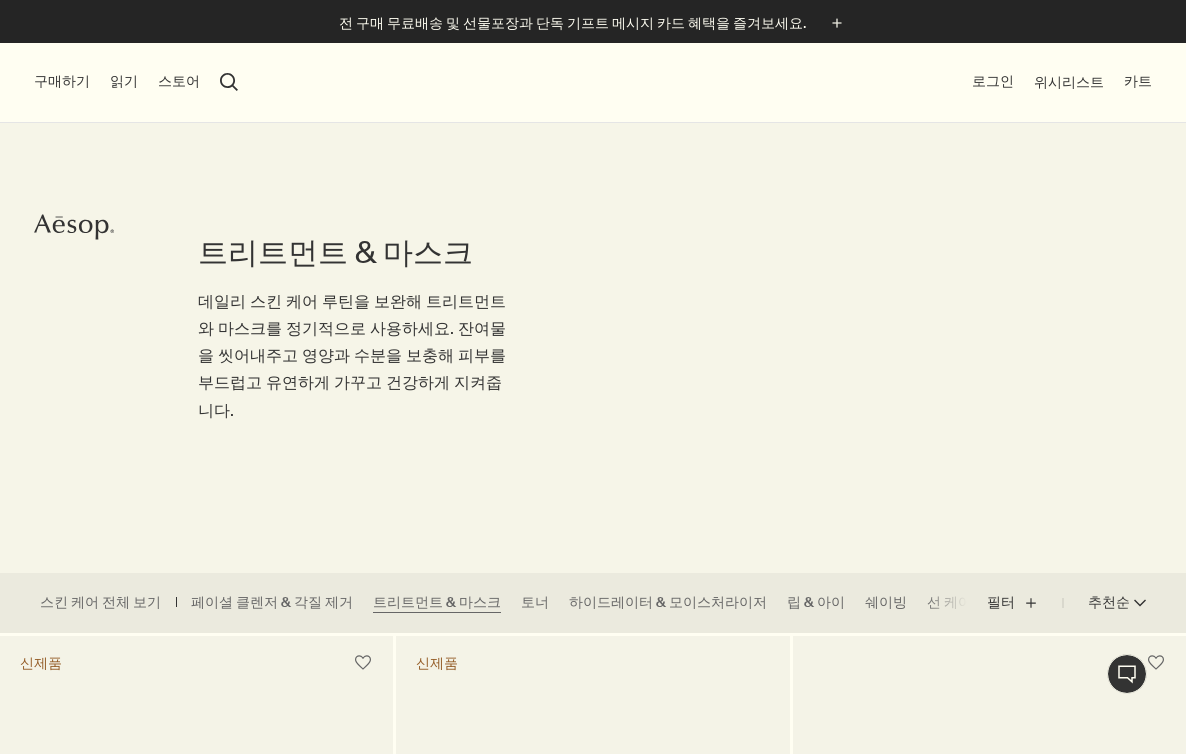 scroll, scrollTop: 0, scrollLeft: 0, axis: both 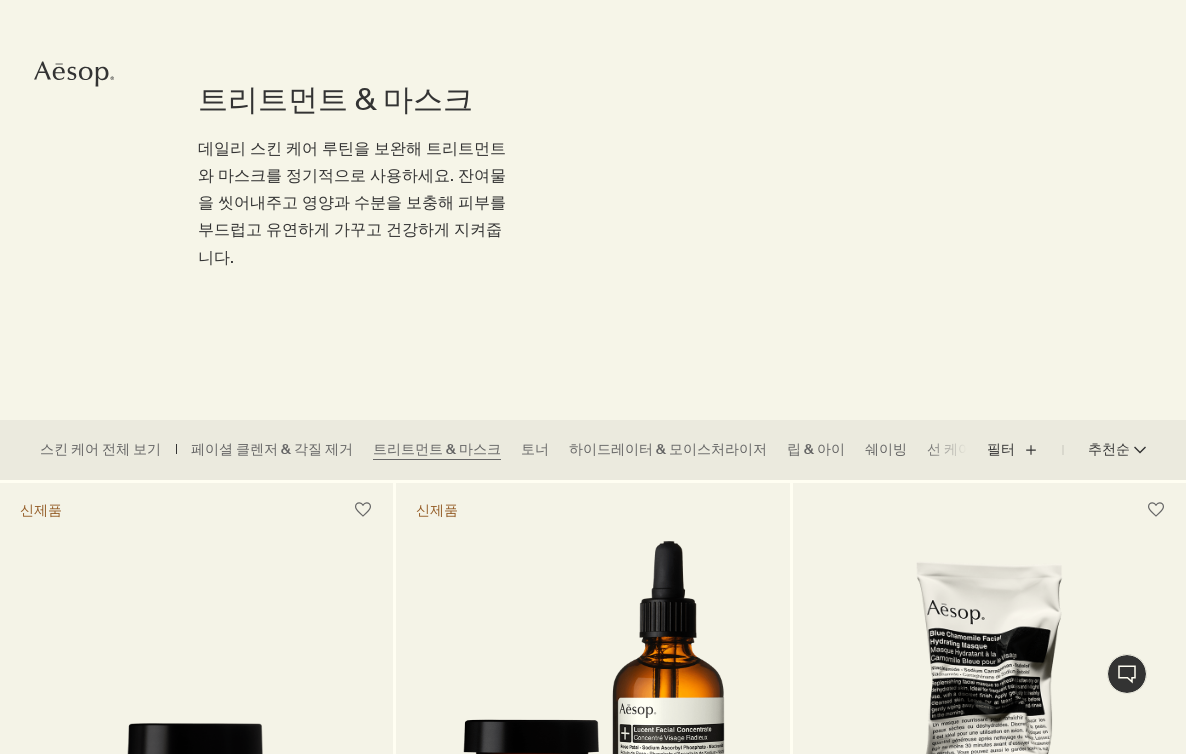 click on "스킨 케어 전체 보기 페이셜 클렌저 & 각질 제거 트리트먼트 & 마스크 토너 하이드레이터 & 모이스처라이저 립 & 아이 쉐이빙 선 케어 스킨 케어 키트" at bounding box center (483, 450) 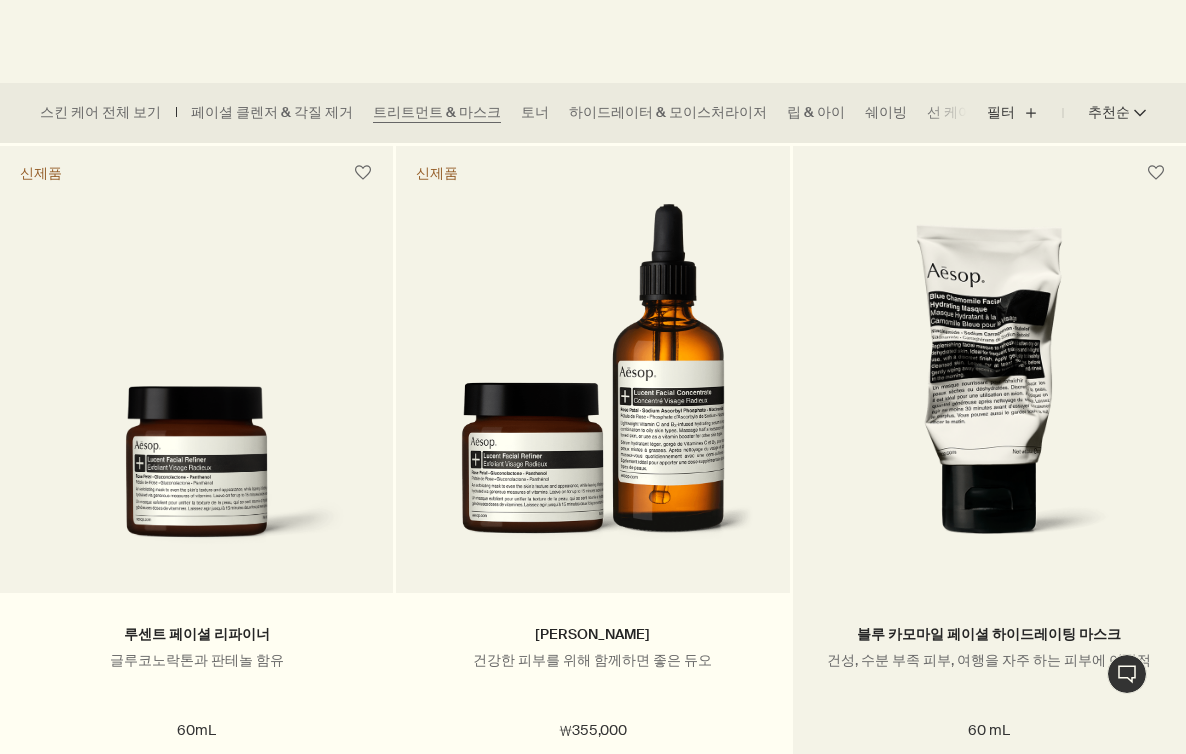 scroll, scrollTop: 493, scrollLeft: 0, axis: vertical 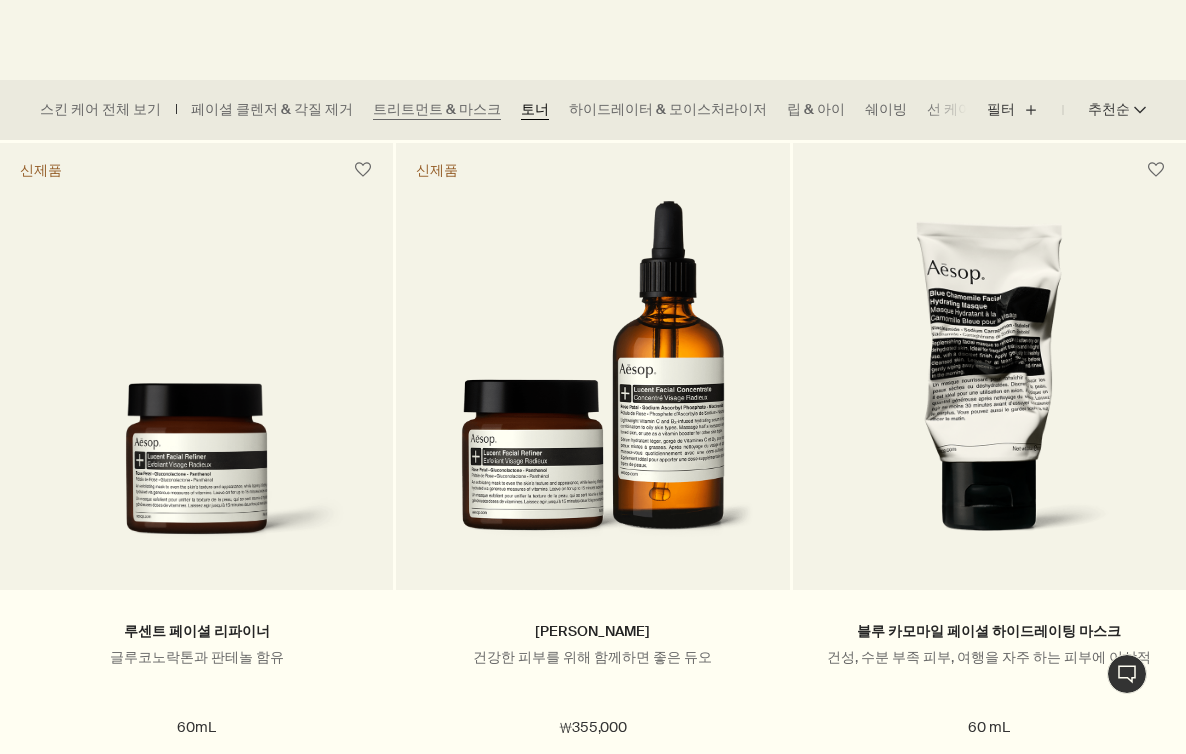 click on "토너" at bounding box center (535, 110) 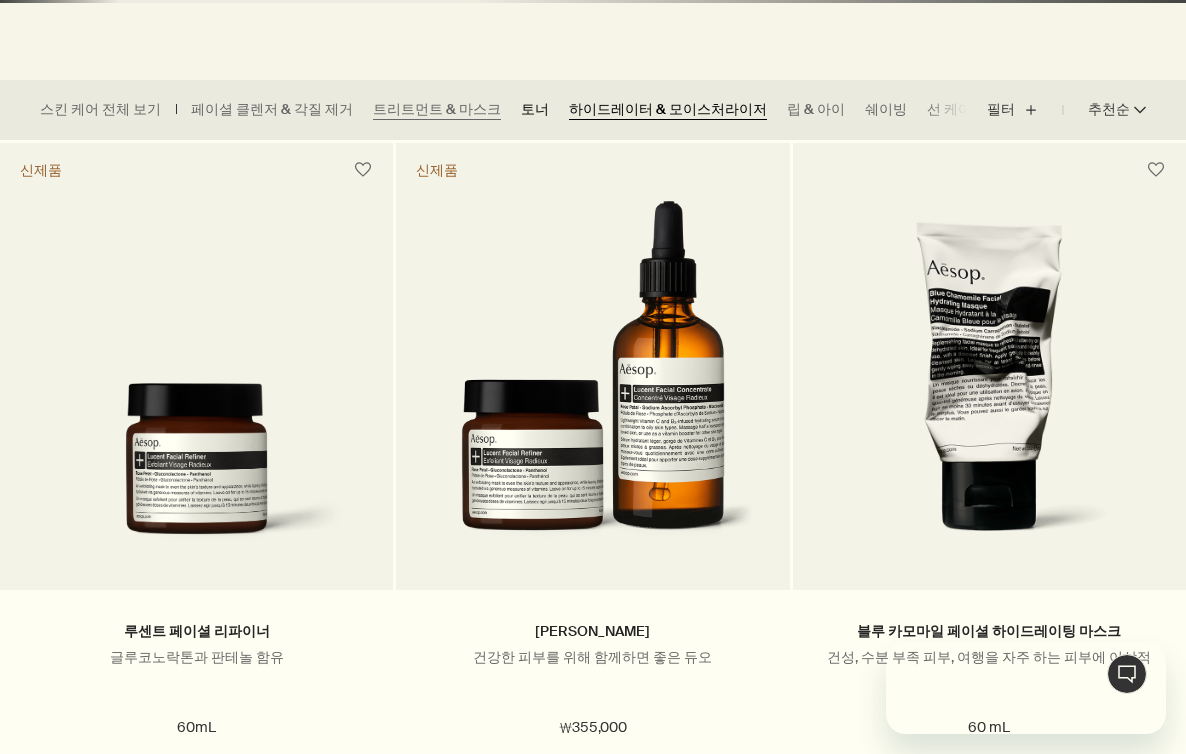 scroll, scrollTop: 0, scrollLeft: 0, axis: both 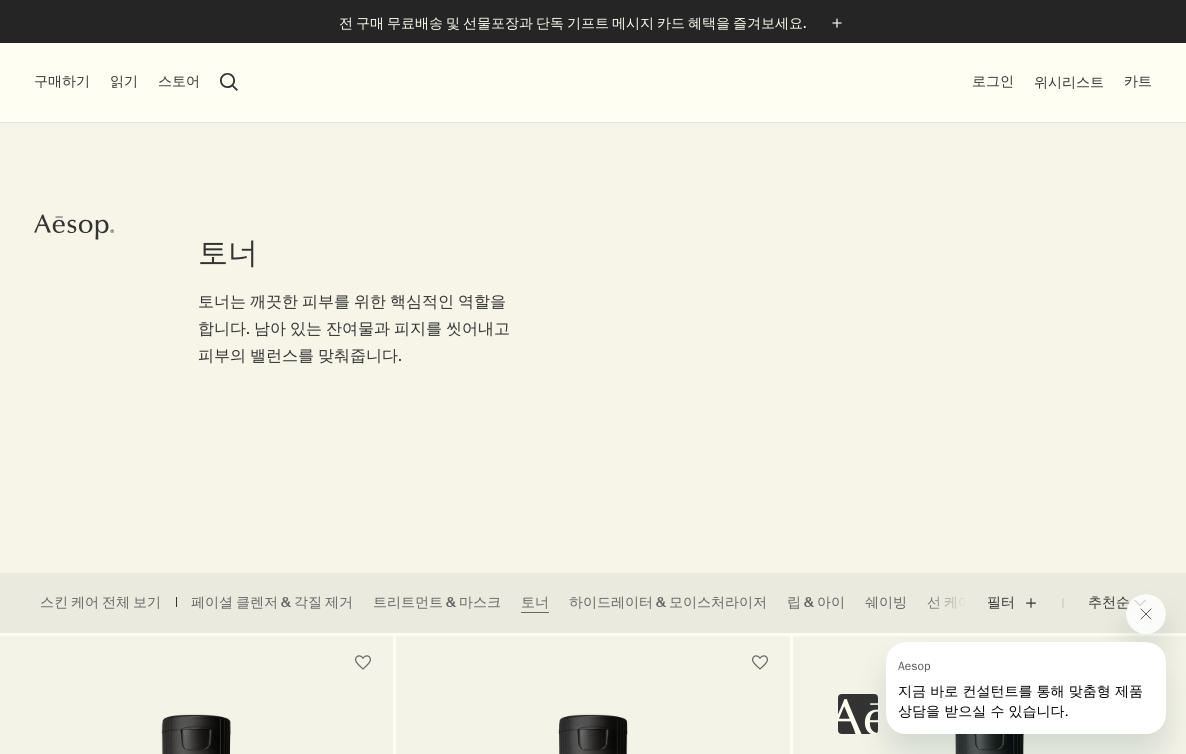click on "search 검색" at bounding box center [229, 82] 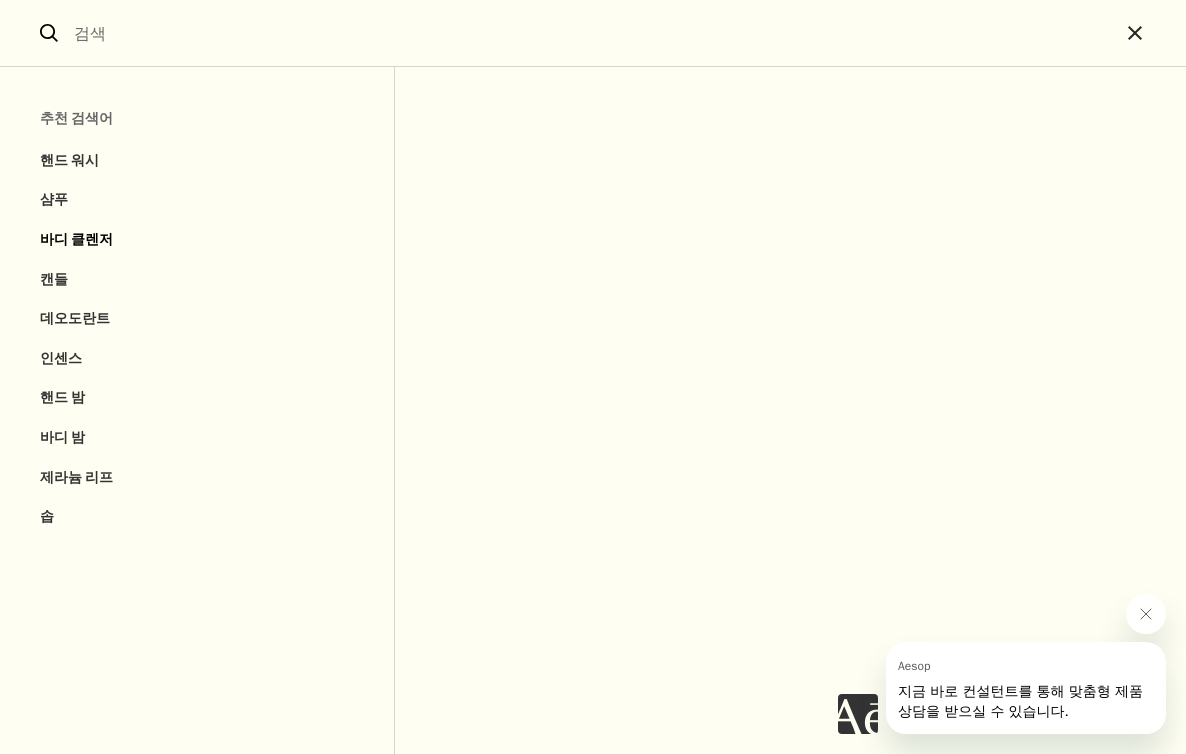 click on "바디 클렌저" at bounding box center (197, 240) 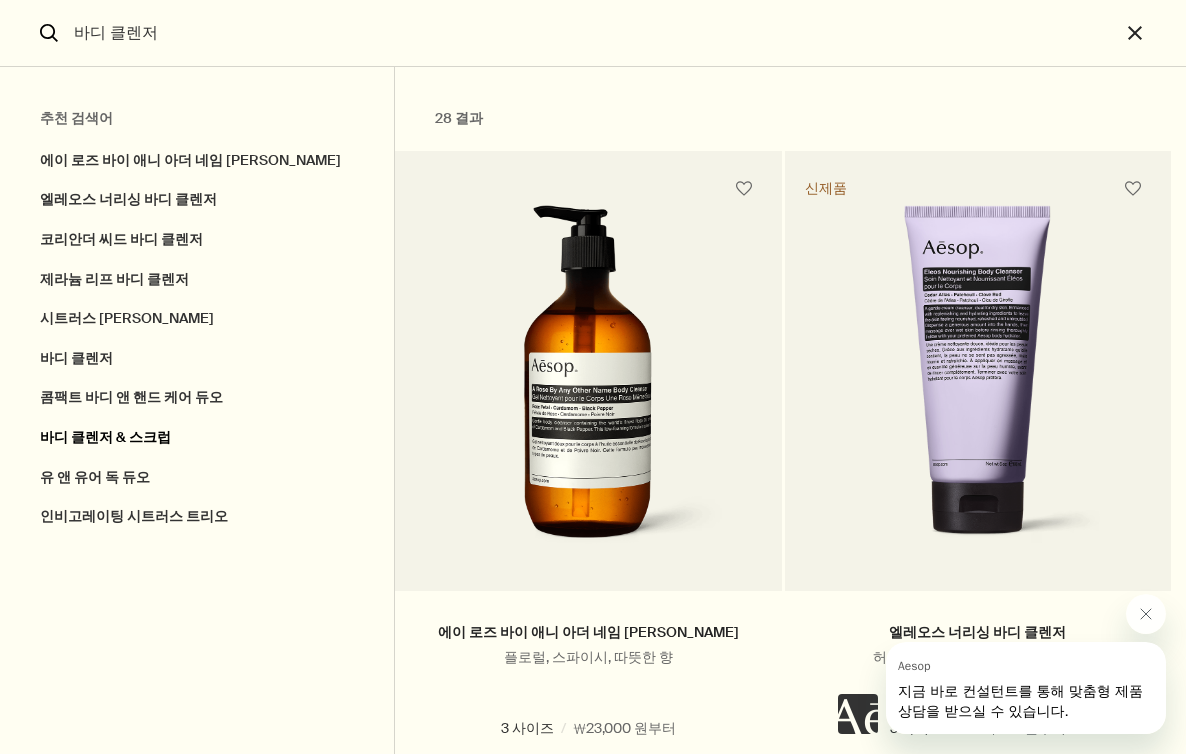 click on "바디 클렌저 & 스크럽" at bounding box center [197, 438] 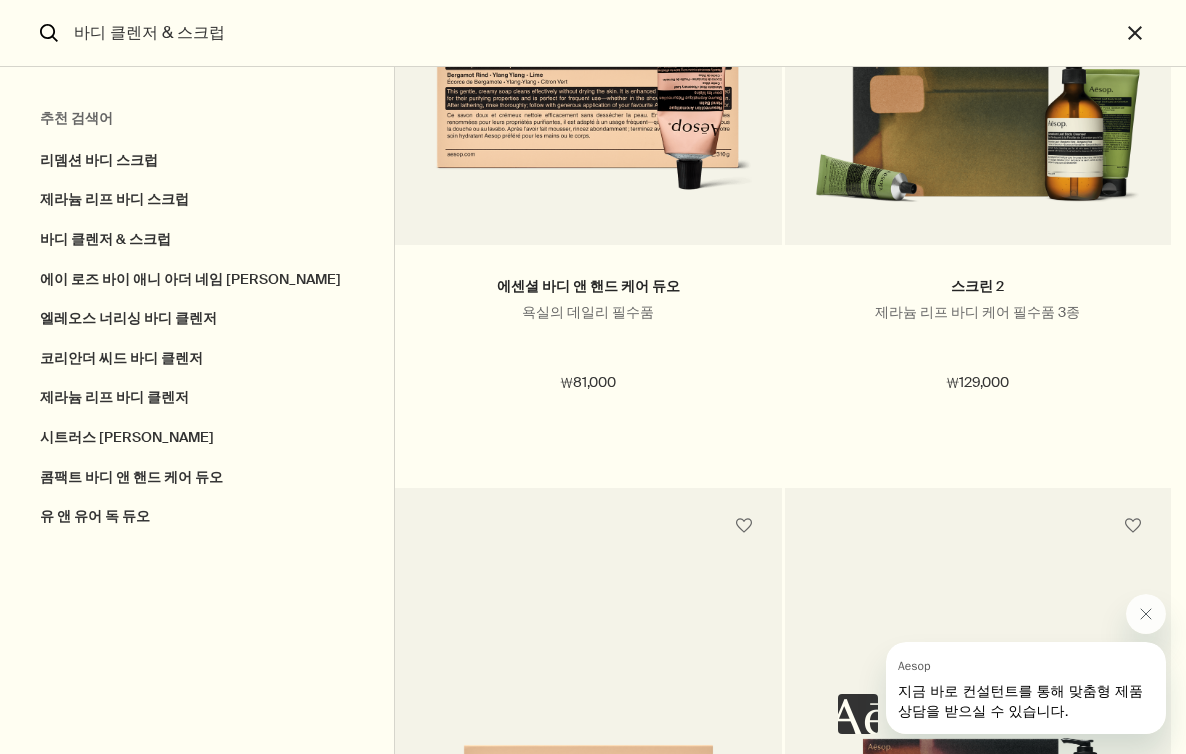 scroll, scrollTop: 4318, scrollLeft: 0, axis: vertical 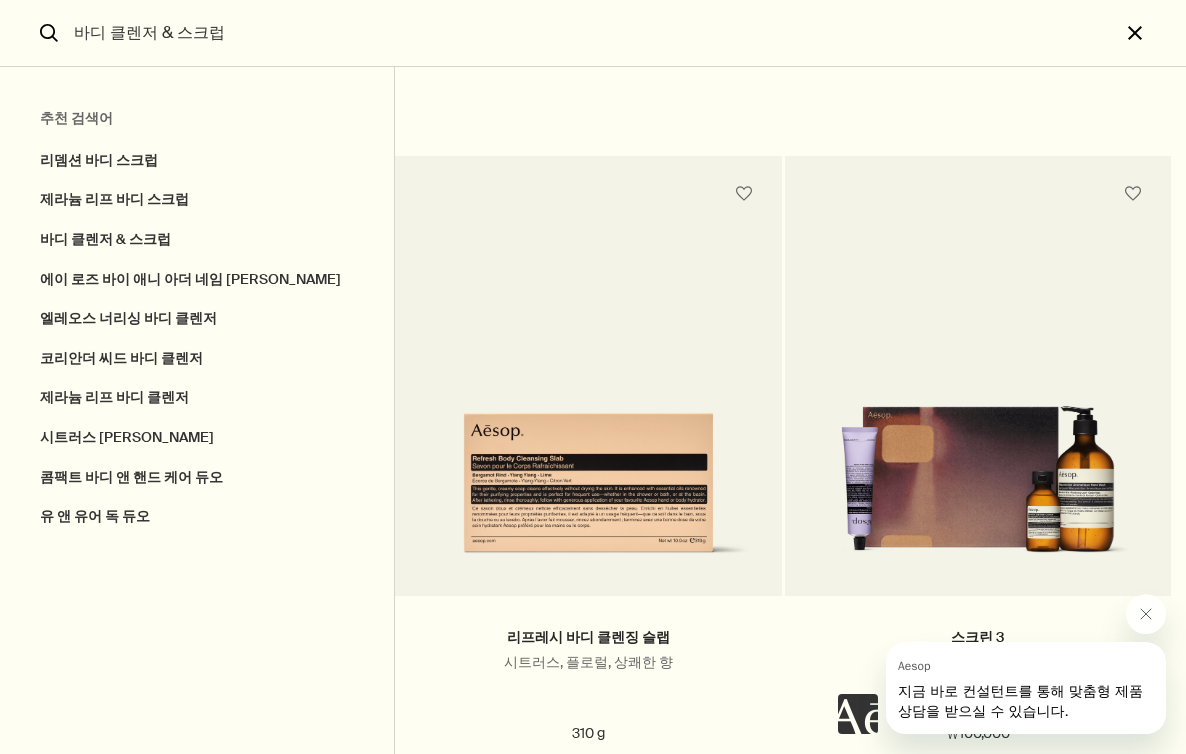 click on "close" at bounding box center [1153, 33] 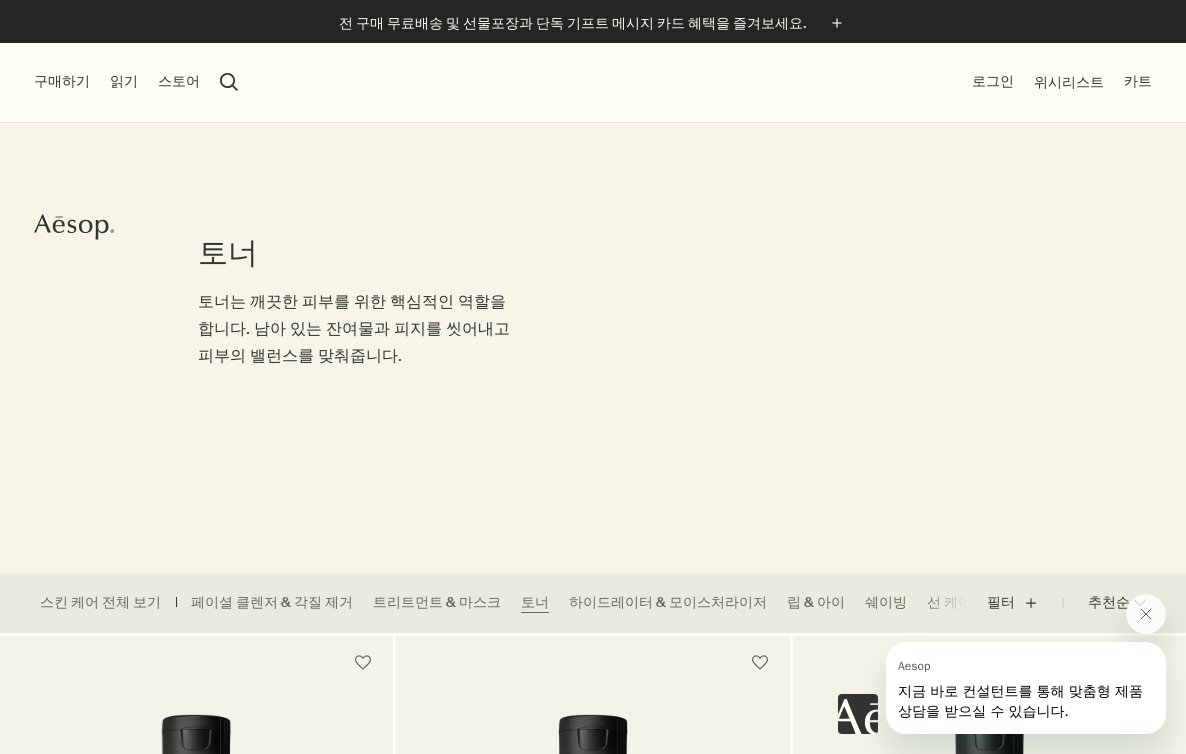 click on "search 검색" at bounding box center (229, 82) 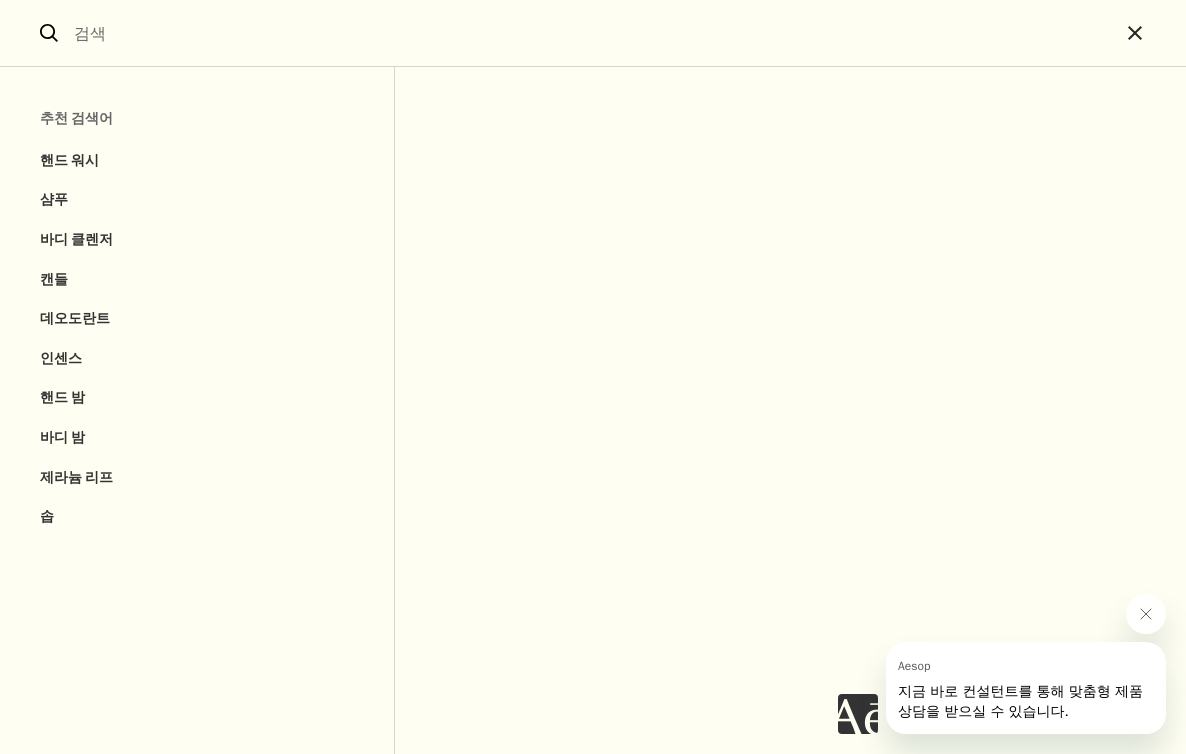 click at bounding box center [593, 33] 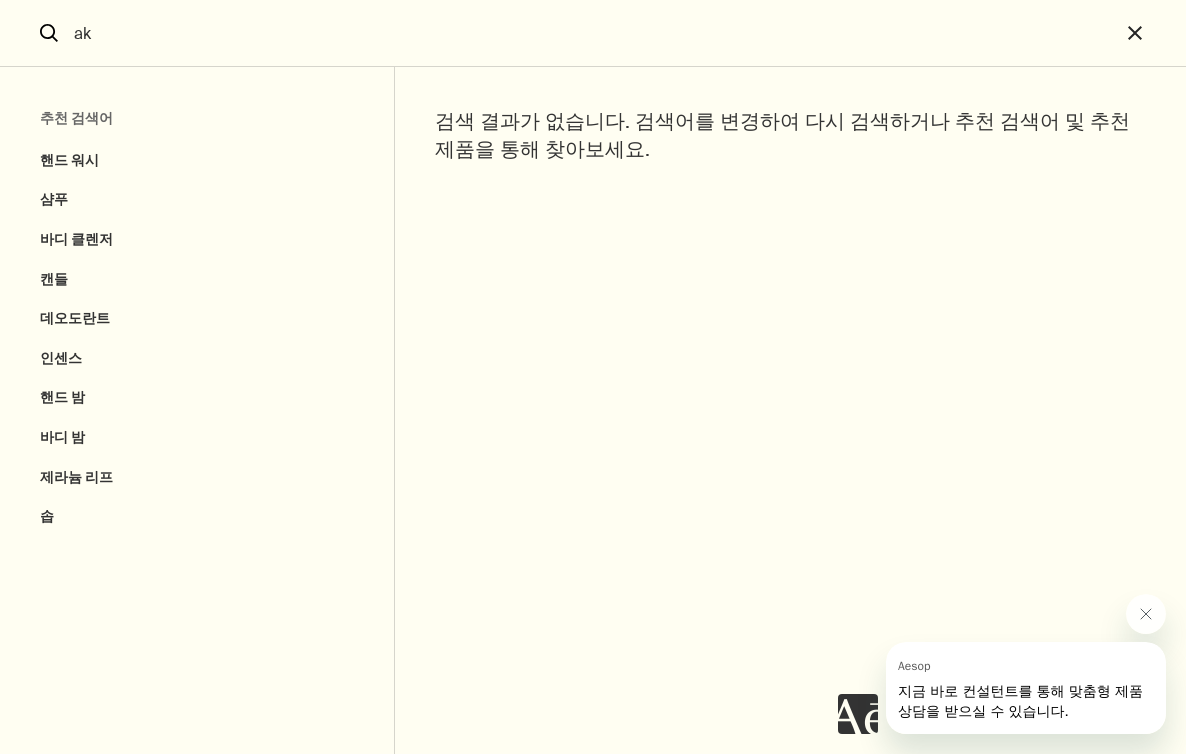 type on "a" 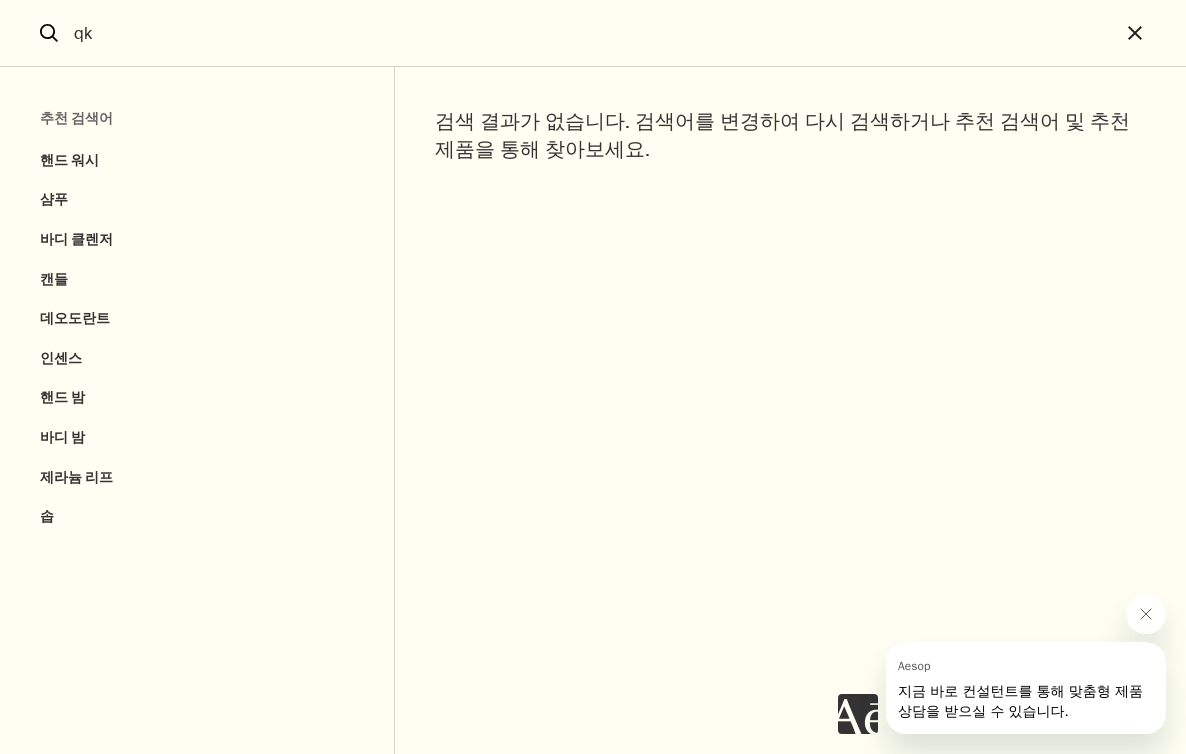 type on "q" 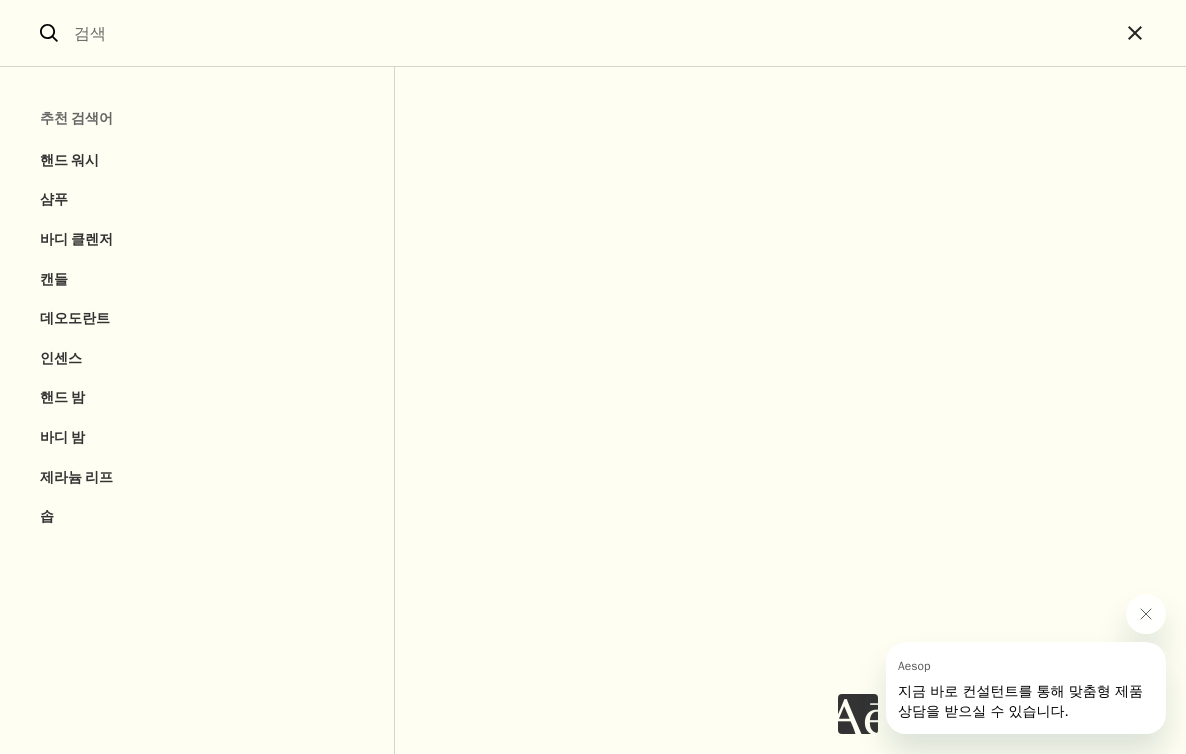 type on "ㄷ" 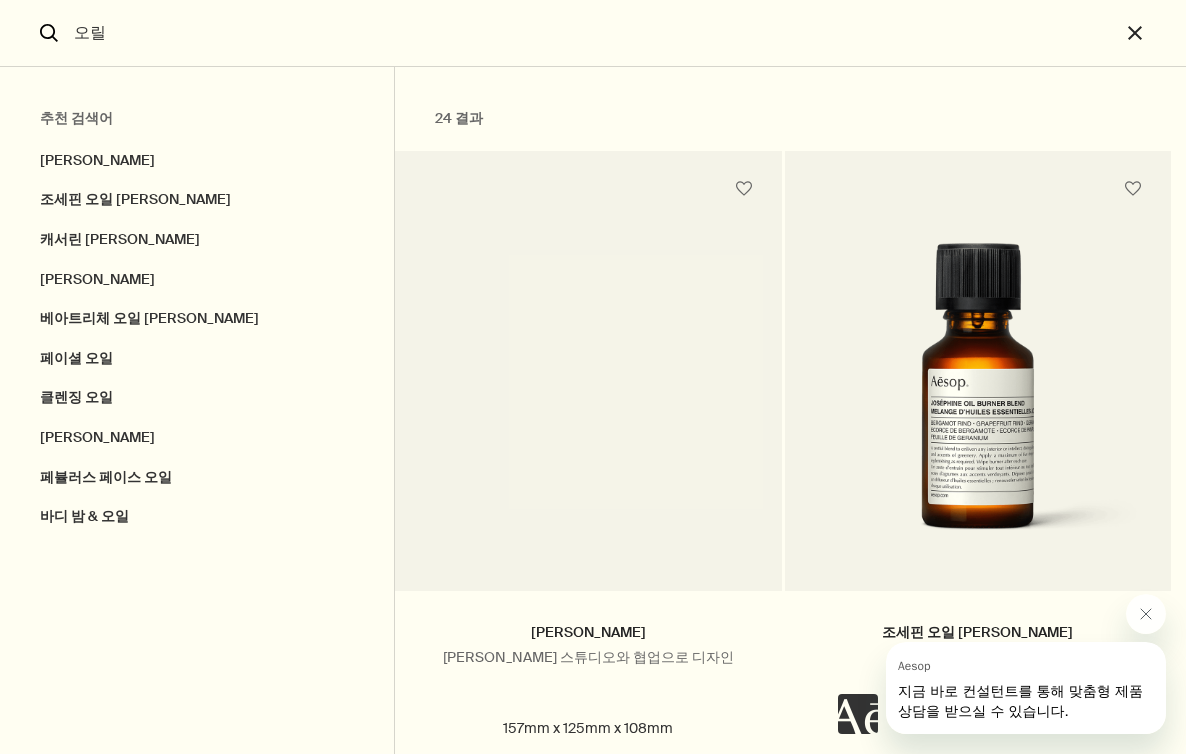 type on "오릴" 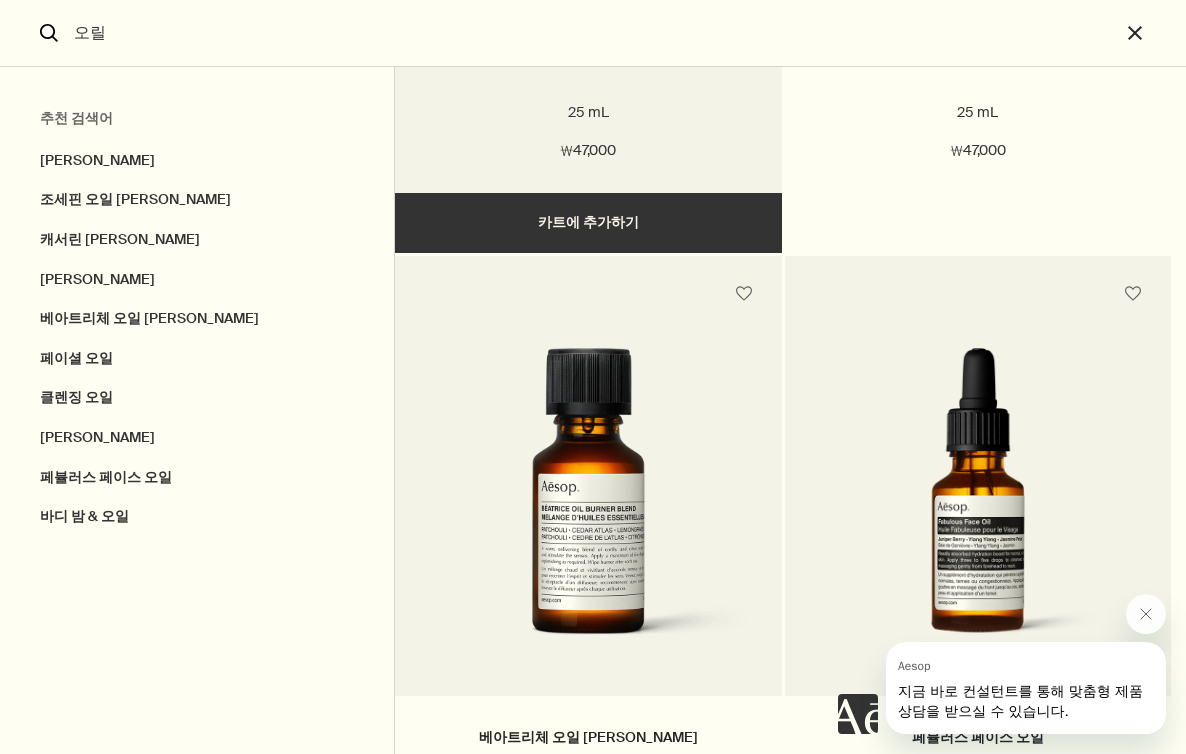 scroll, scrollTop: 1369, scrollLeft: 0, axis: vertical 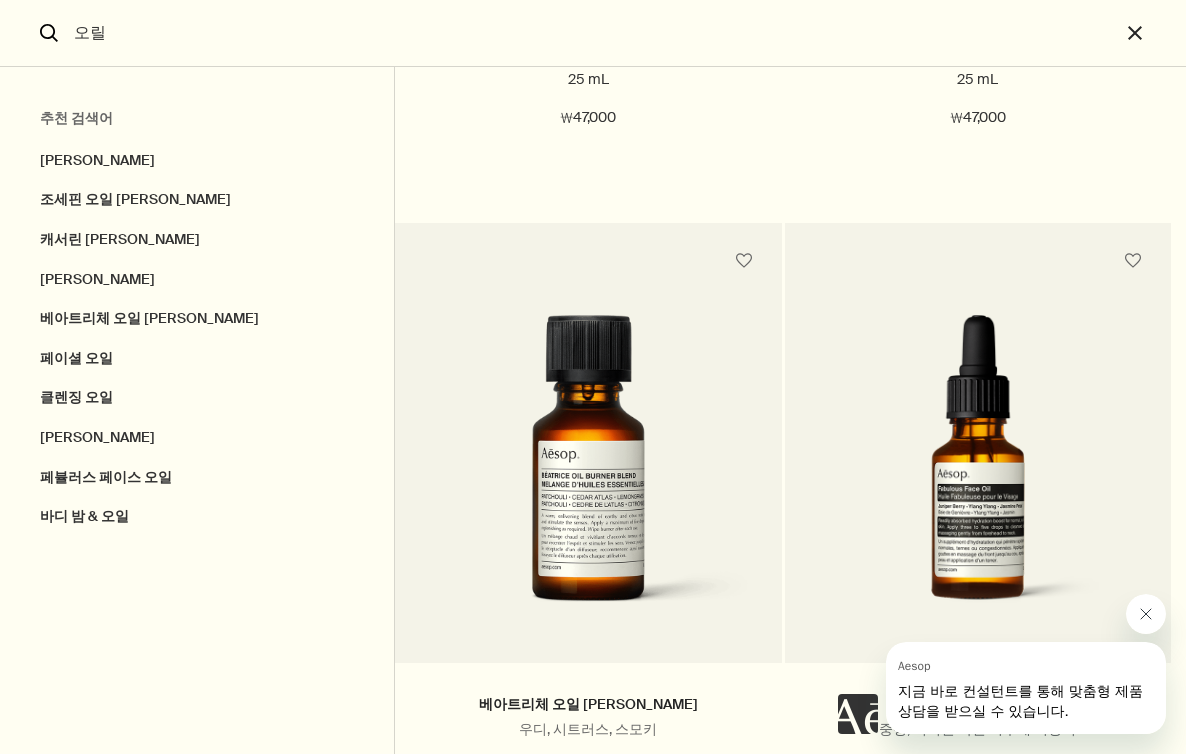 click at bounding box center (1146, 614) 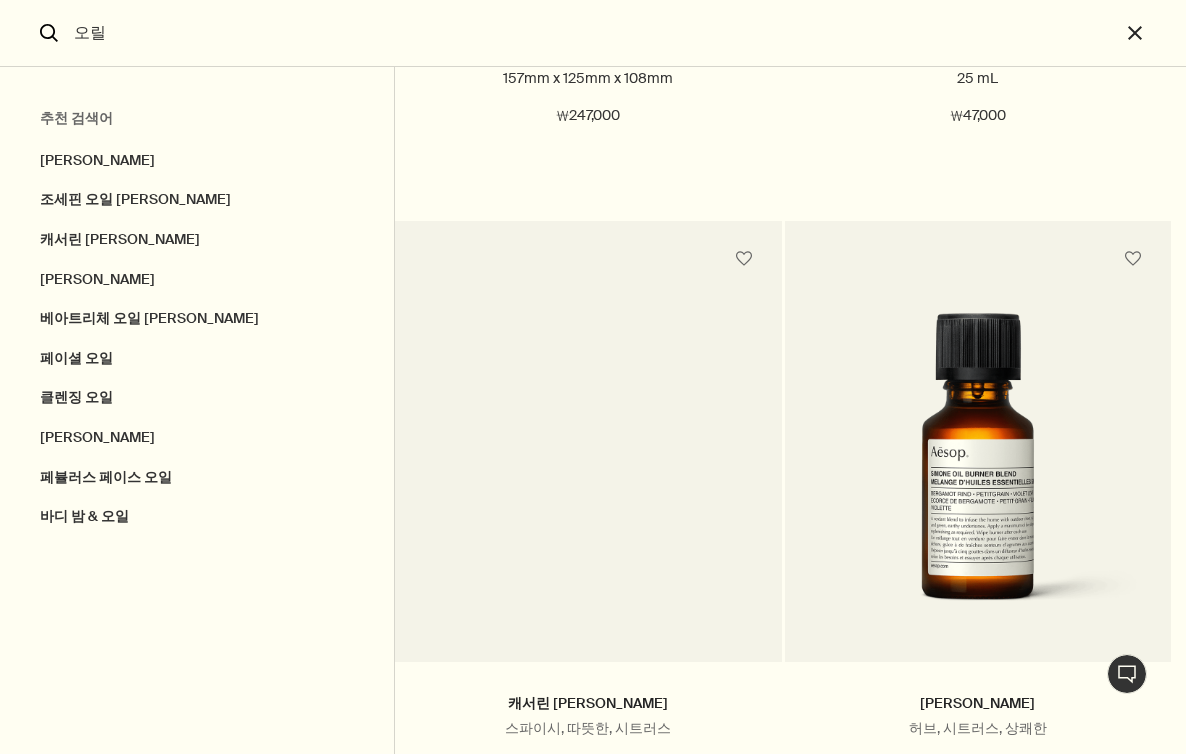 scroll, scrollTop: 648, scrollLeft: 0, axis: vertical 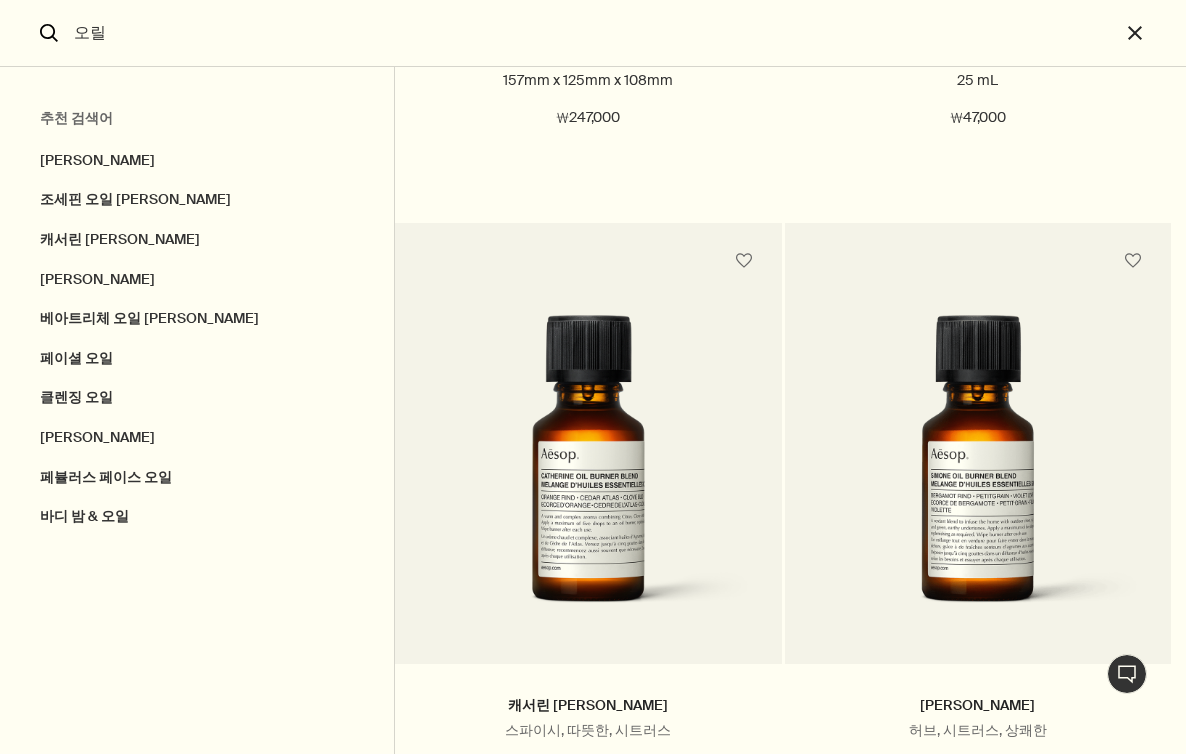 click on "오릴" at bounding box center (593, 33) 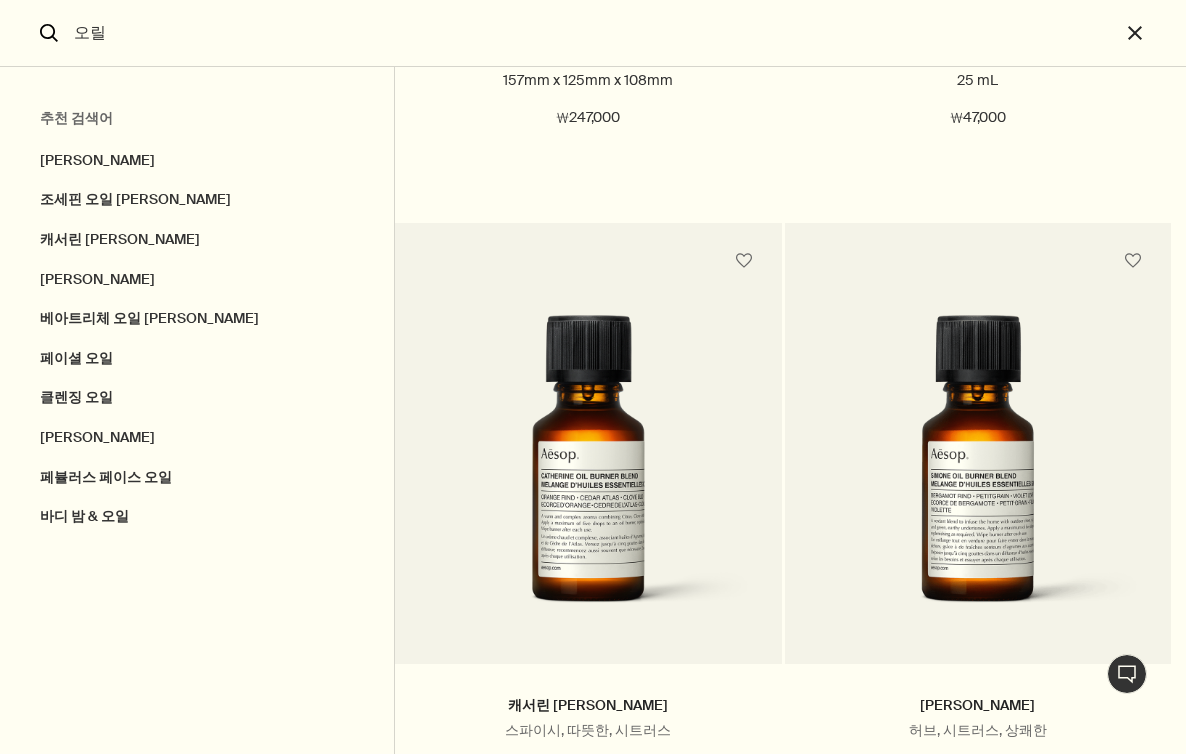 drag, startPoint x: 135, startPoint y: 38, endPoint x: 56, endPoint y: 38, distance: 79 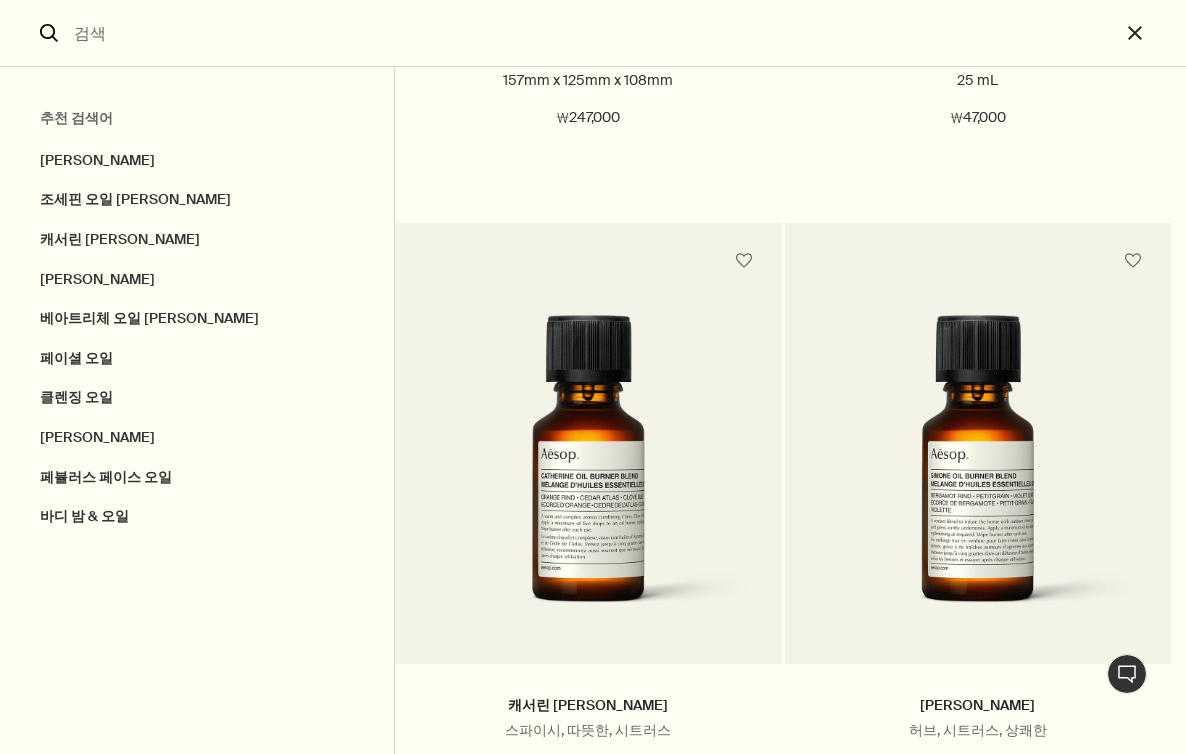 scroll, scrollTop: 0, scrollLeft: 0, axis: both 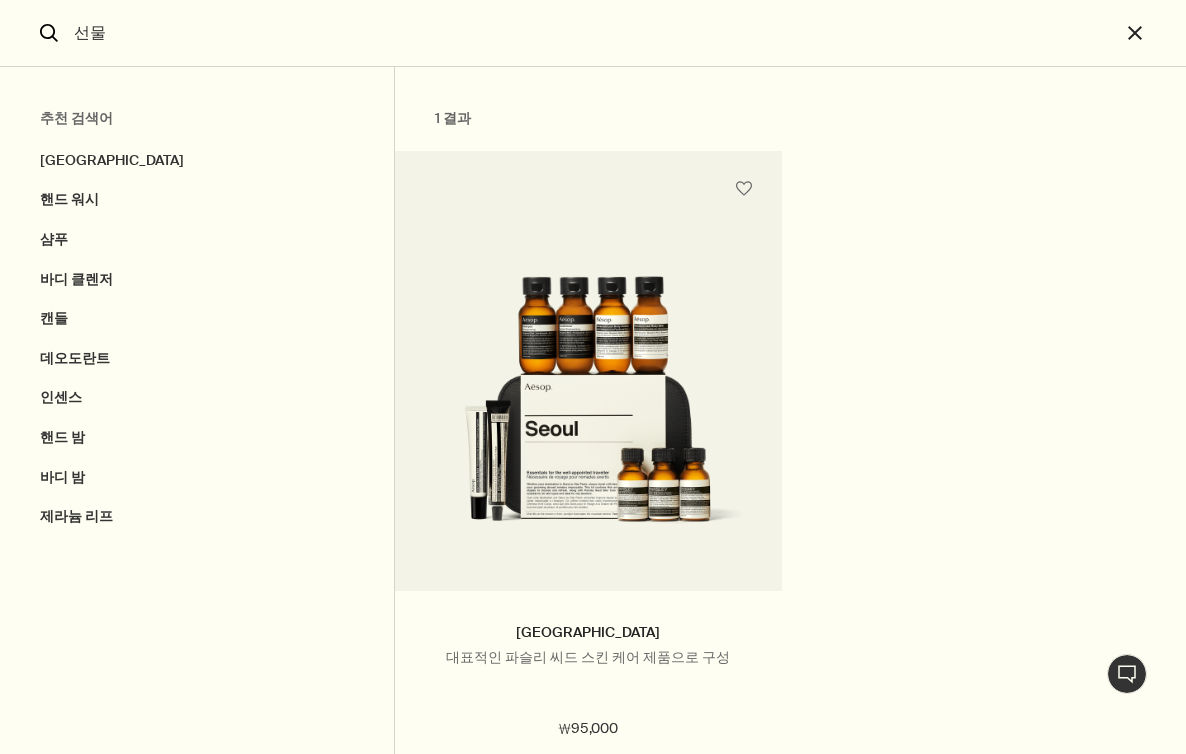 click on "선물" at bounding box center (593, 33) 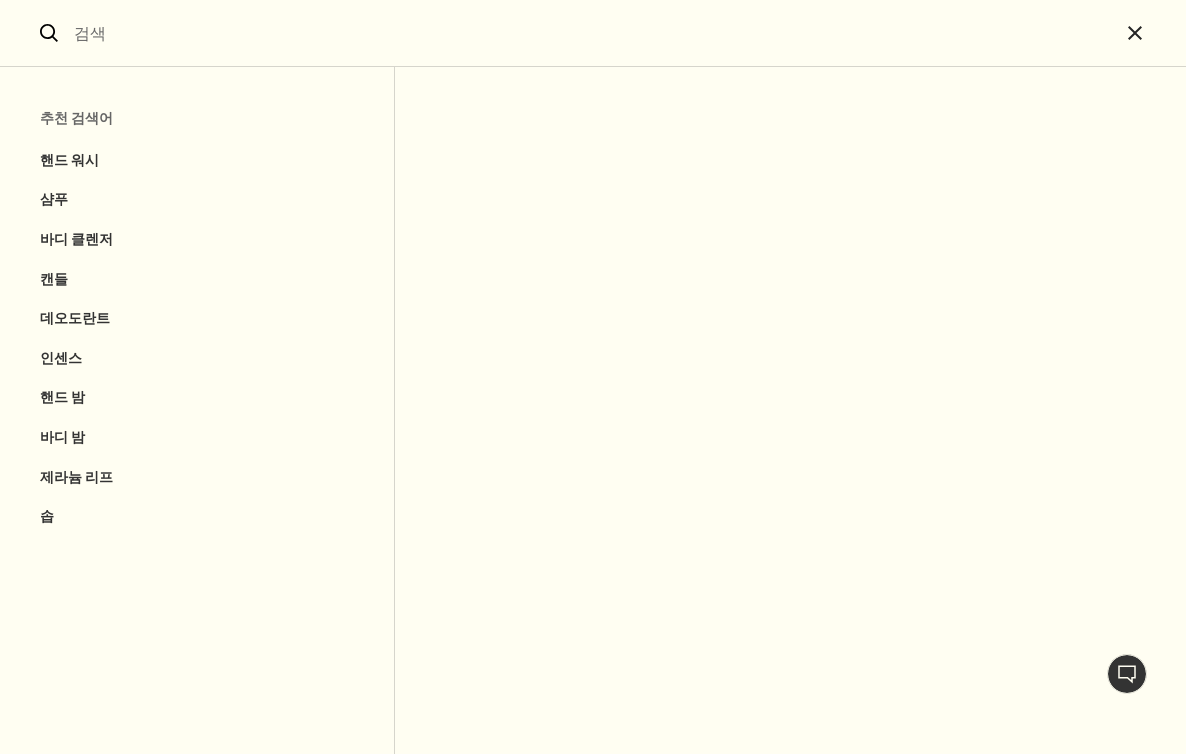 click at bounding box center (593, 33) 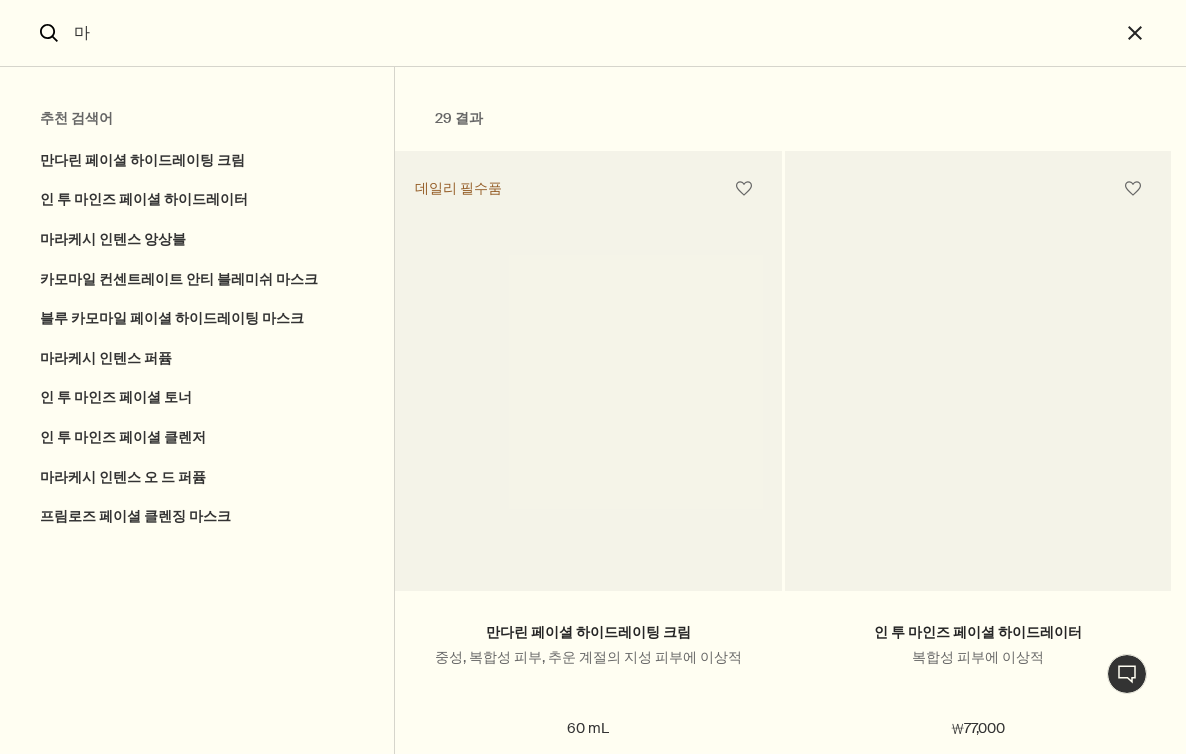 type on "ㅁ" 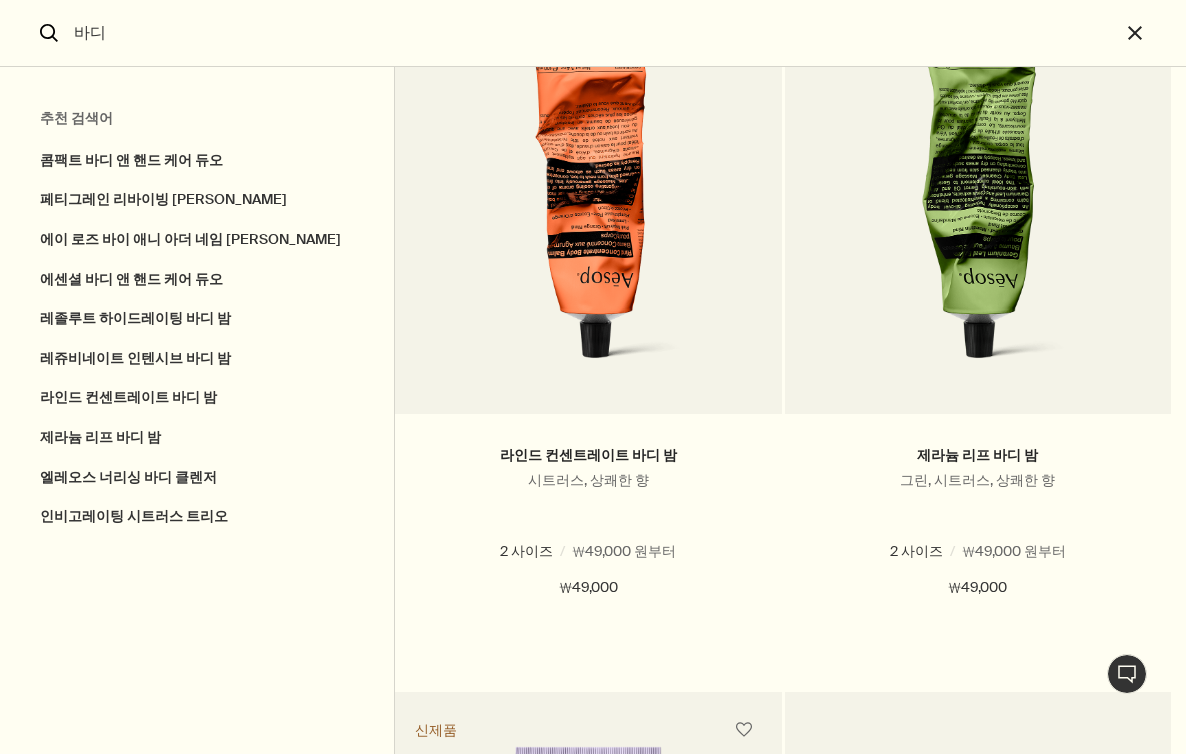 scroll, scrollTop: 2363, scrollLeft: 0, axis: vertical 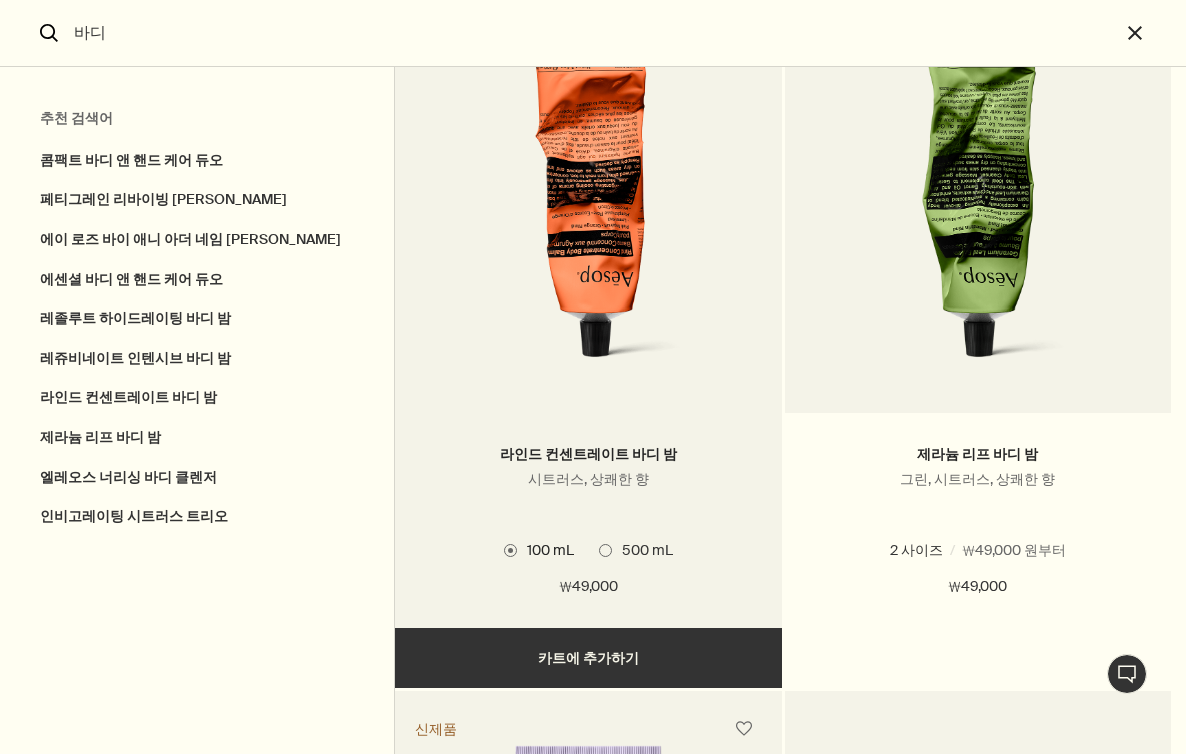 type on "바디" 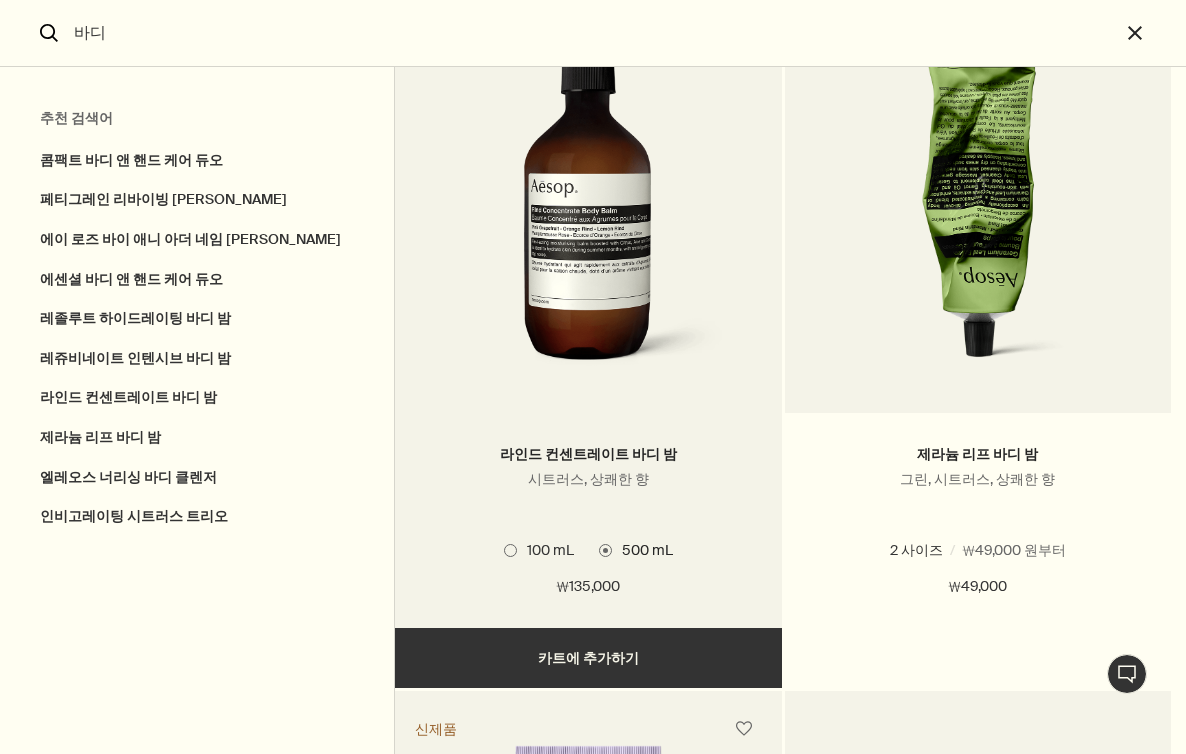 click on "100 mL" at bounding box center (545, 550) 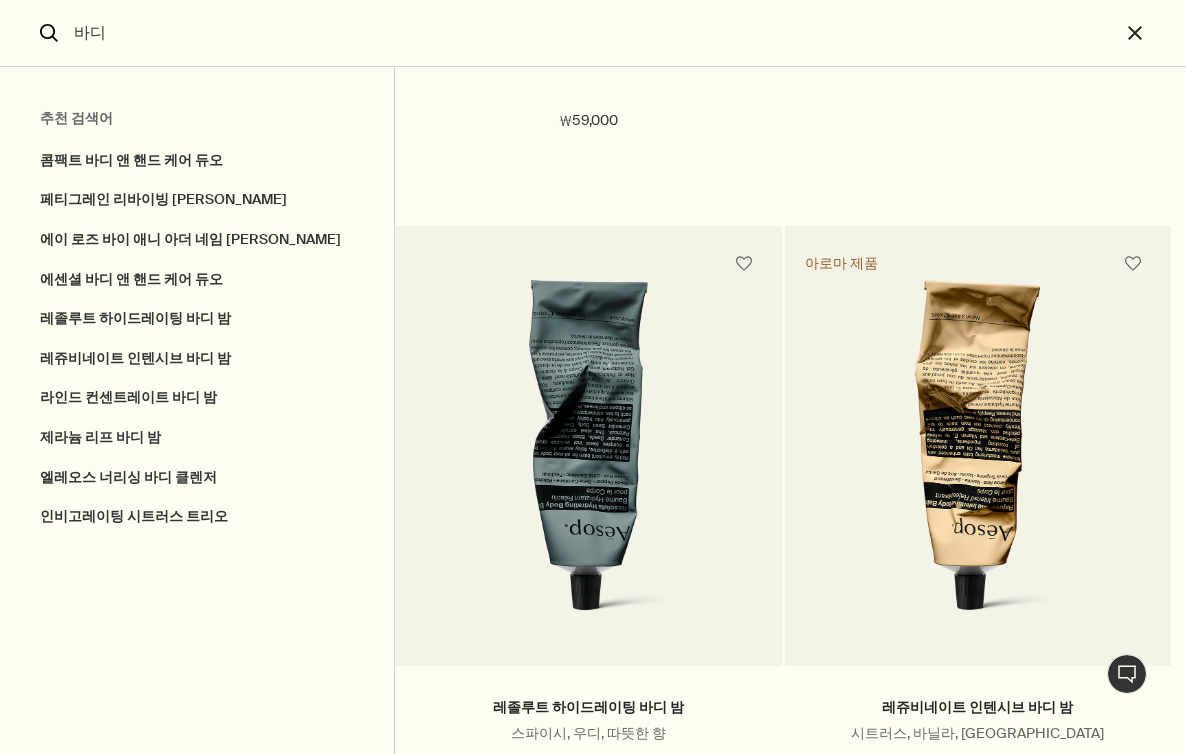 scroll, scrollTop: 1392, scrollLeft: 0, axis: vertical 